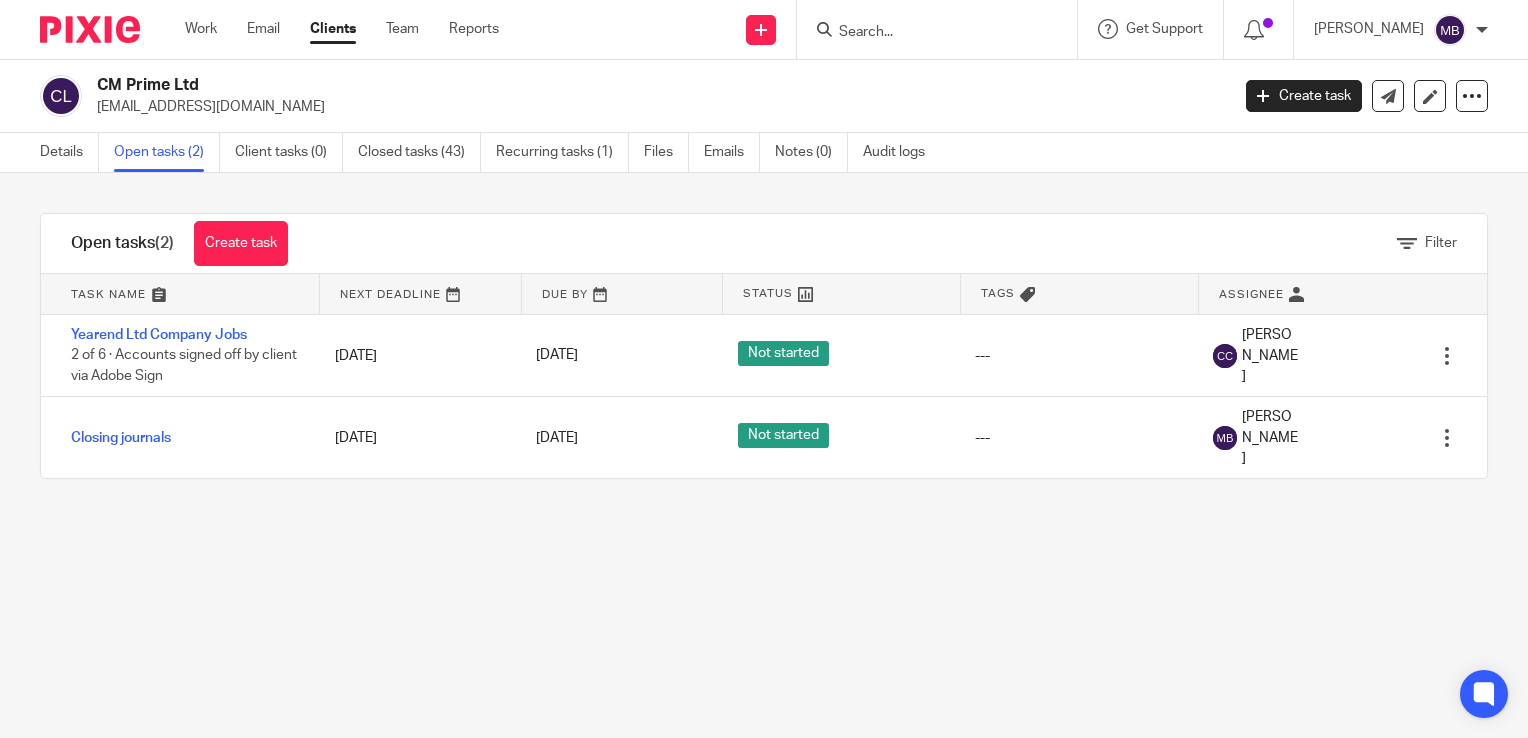 scroll, scrollTop: 0, scrollLeft: 0, axis: both 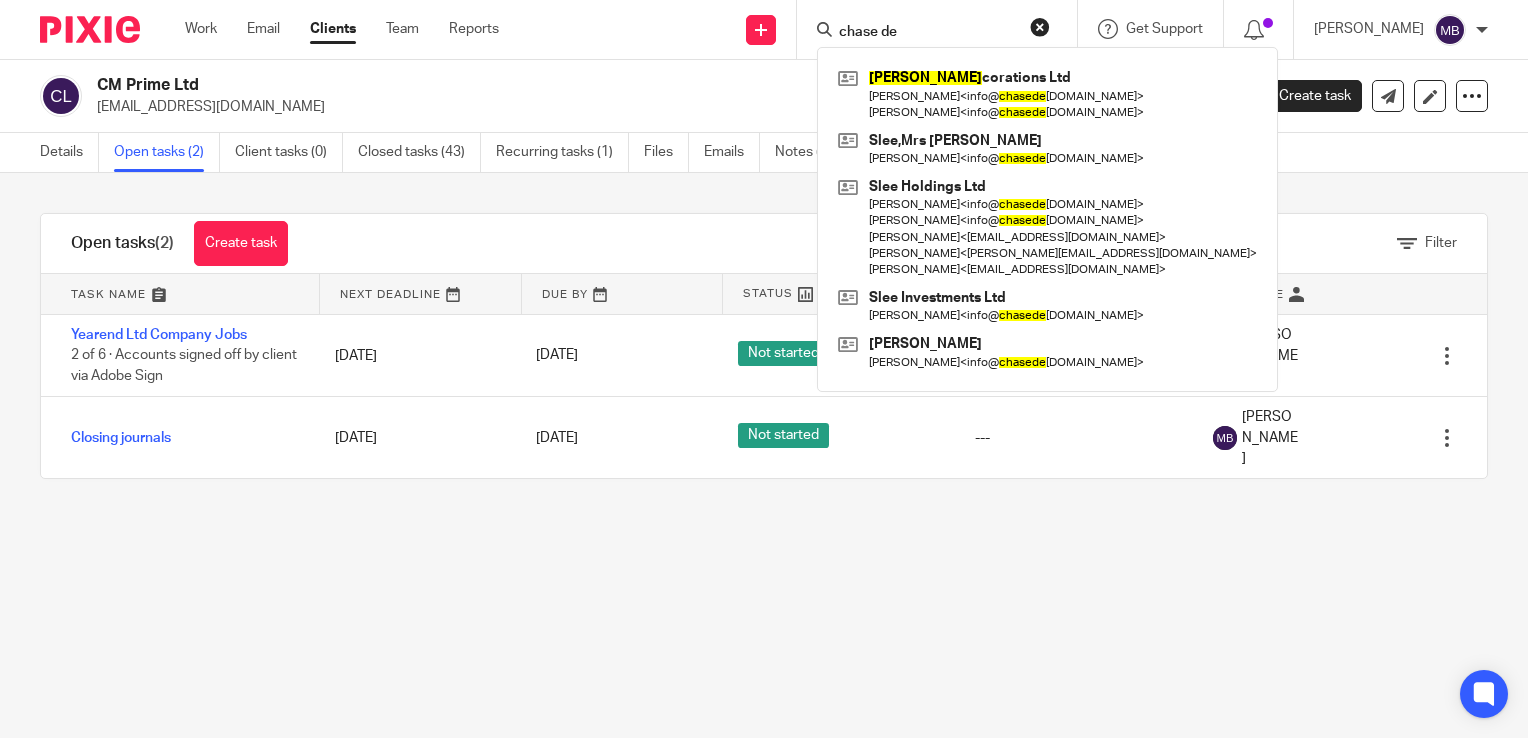 type on "chase de" 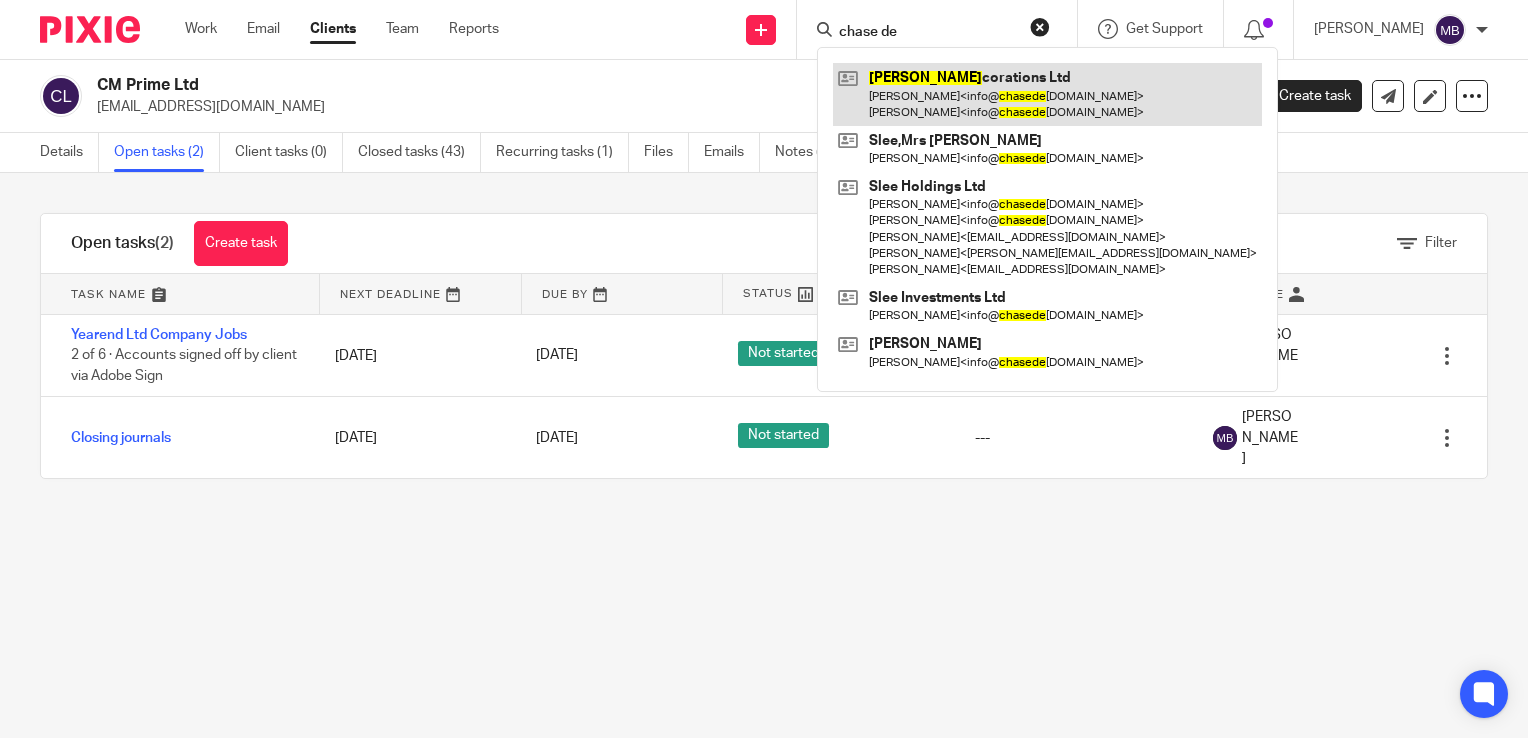 click at bounding box center (1047, 94) 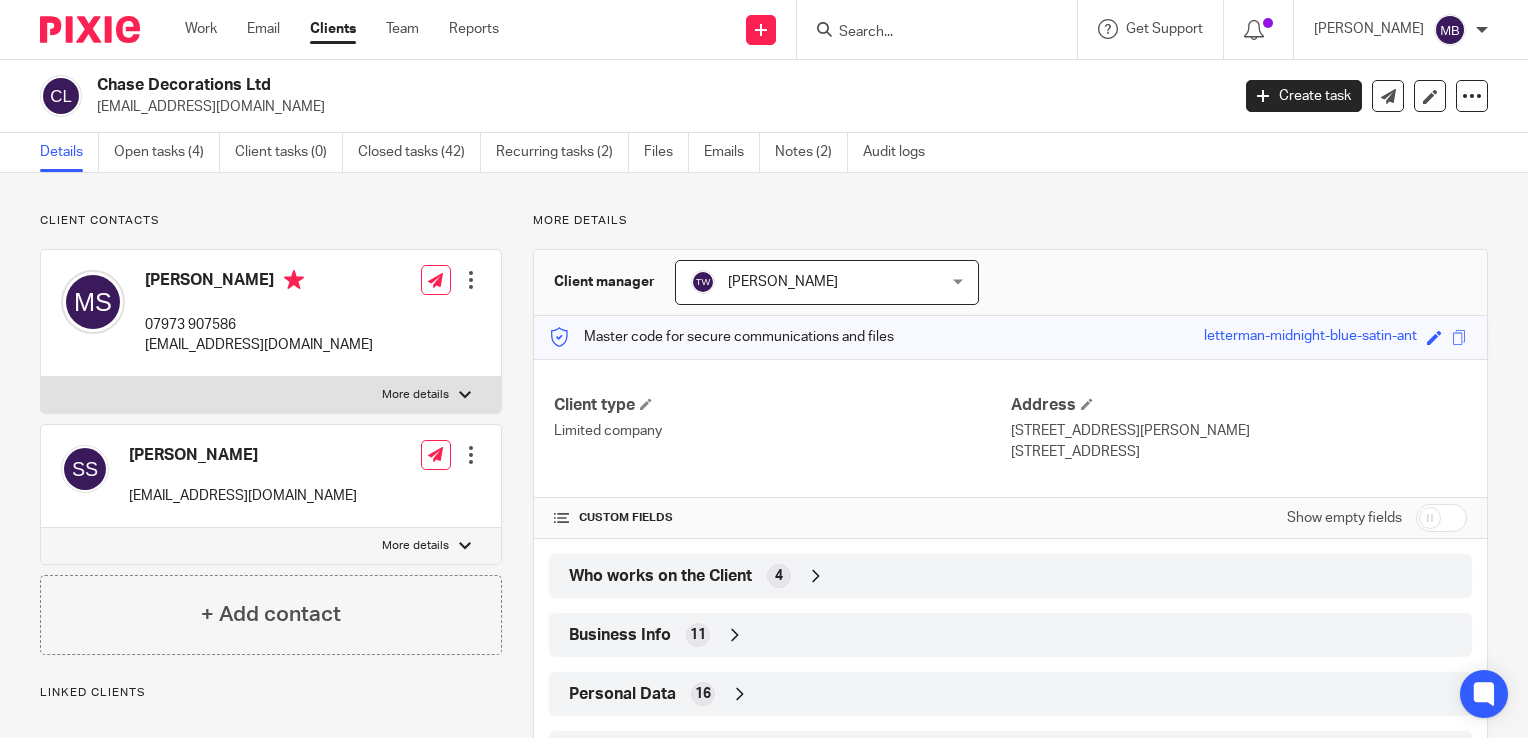 scroll, scrollTop: 0, scrollLeft: 0, axis: both 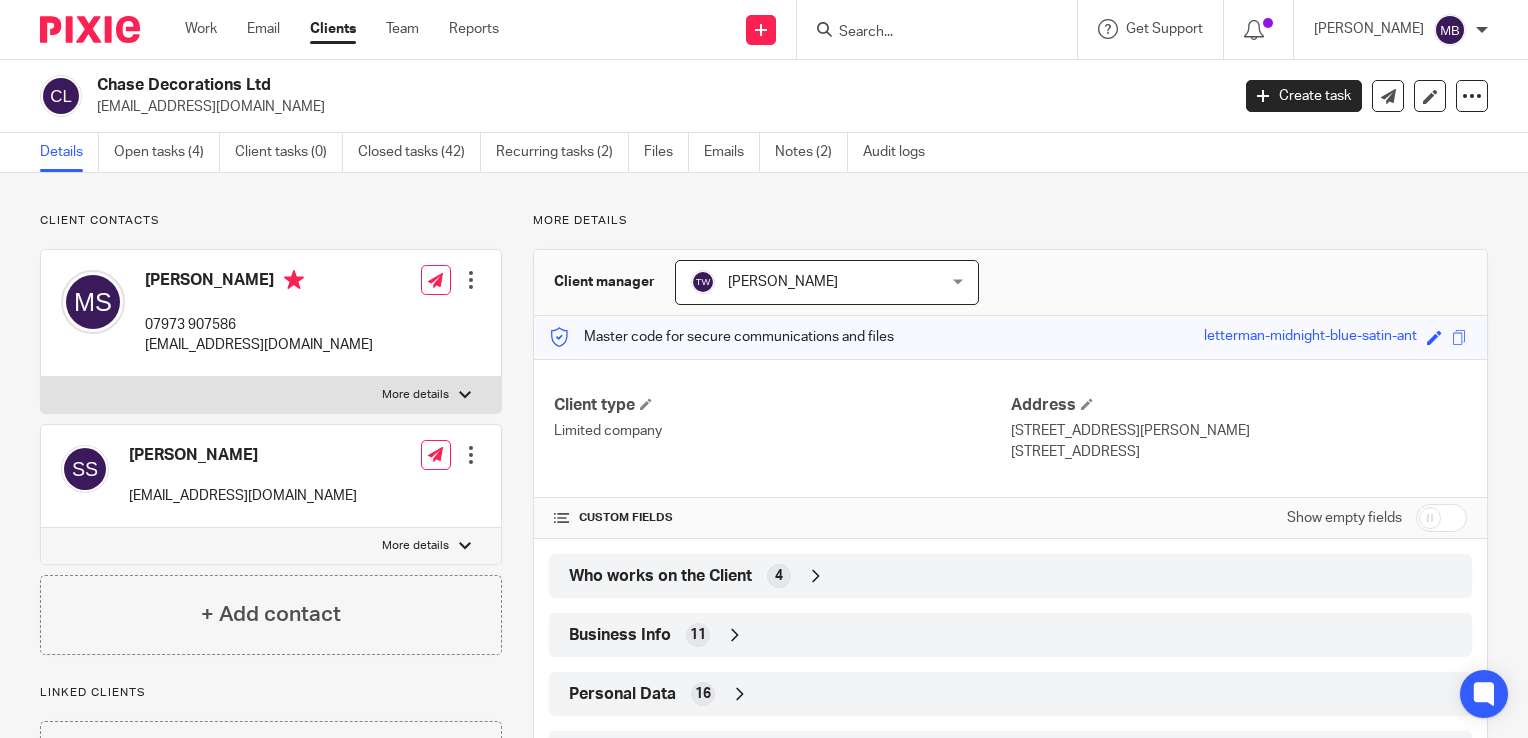 click at bounding box center [927, 33] 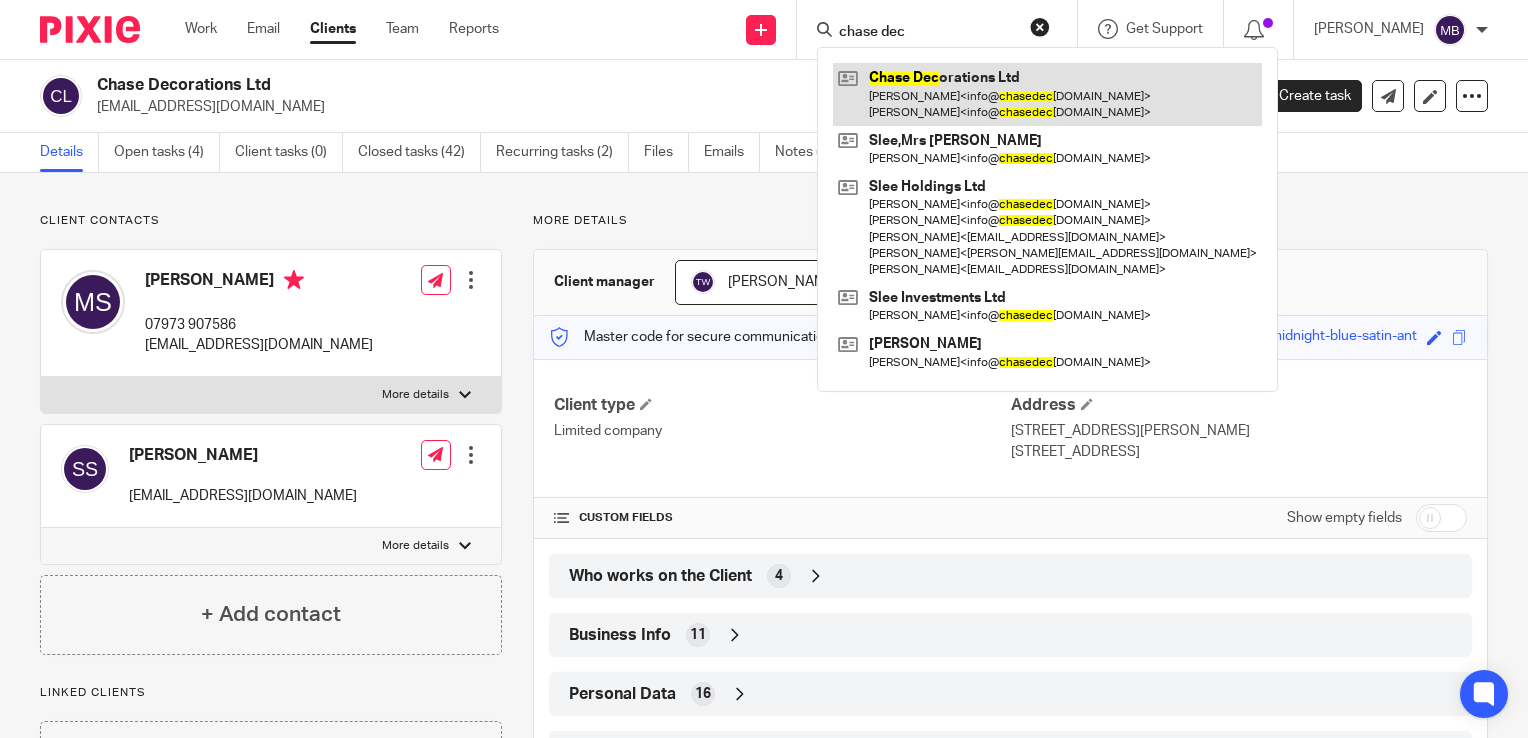 type on "chase dec" 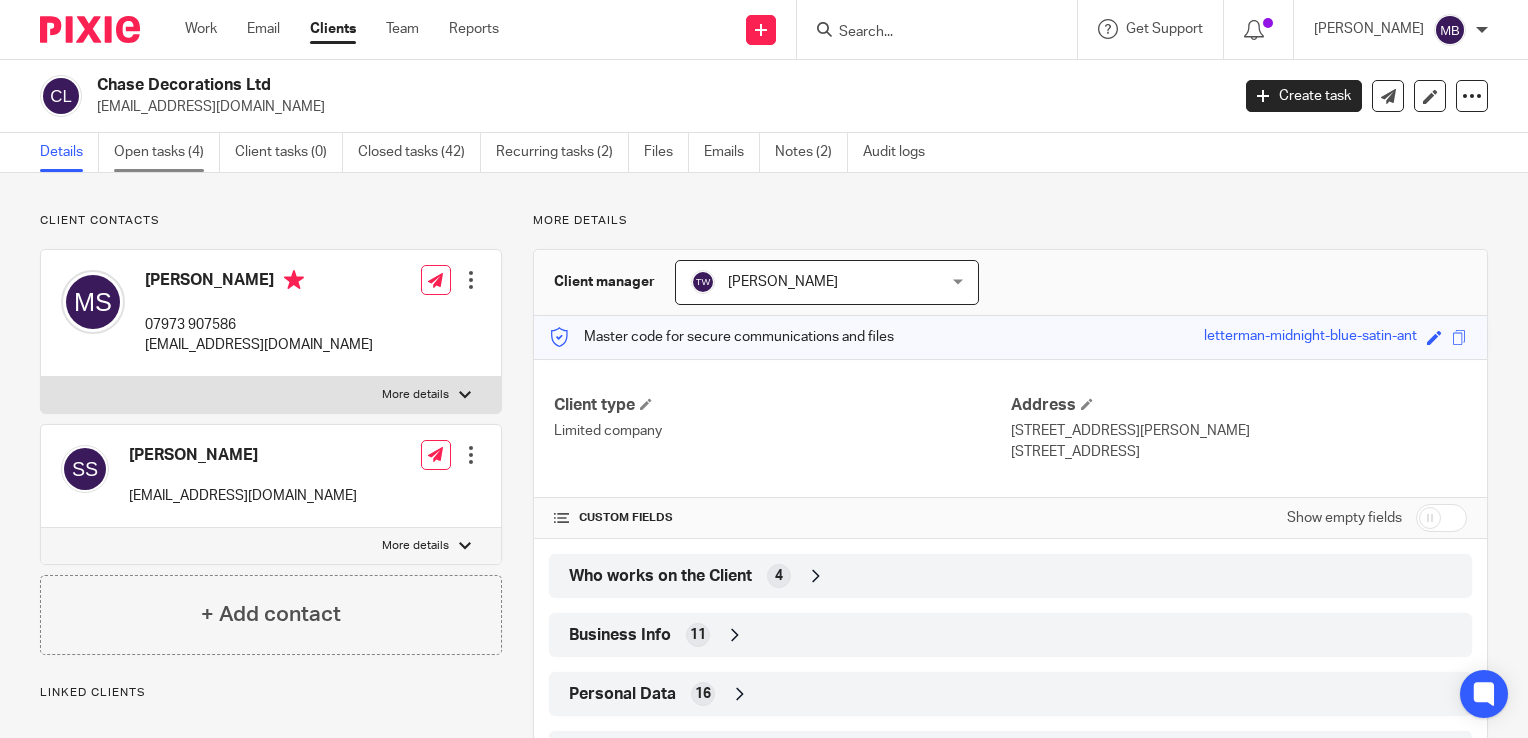 scroll, scrollTop: 0, scrollLeft: 0, axis: both 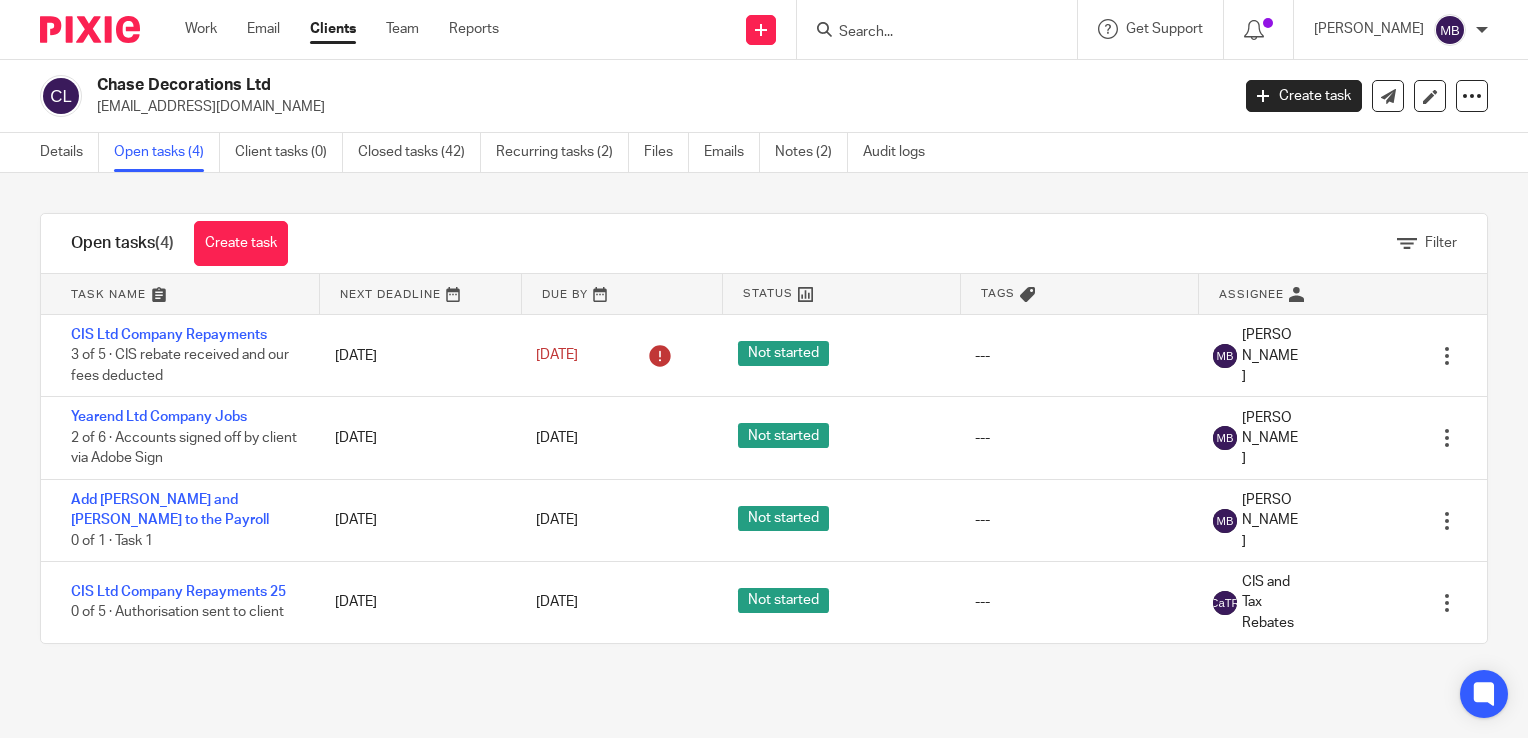 click at bounding box center (943, 29) 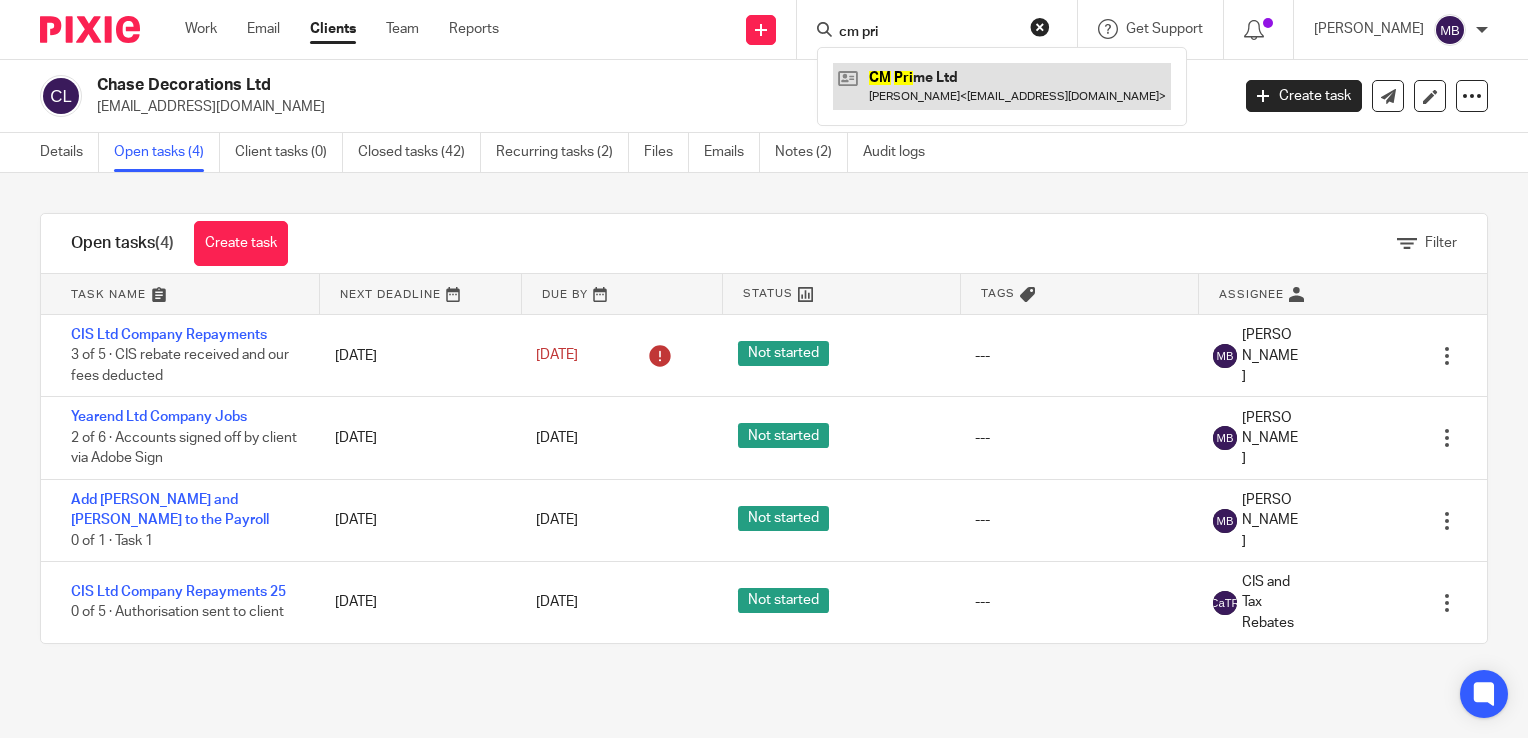 type on "cm pri" 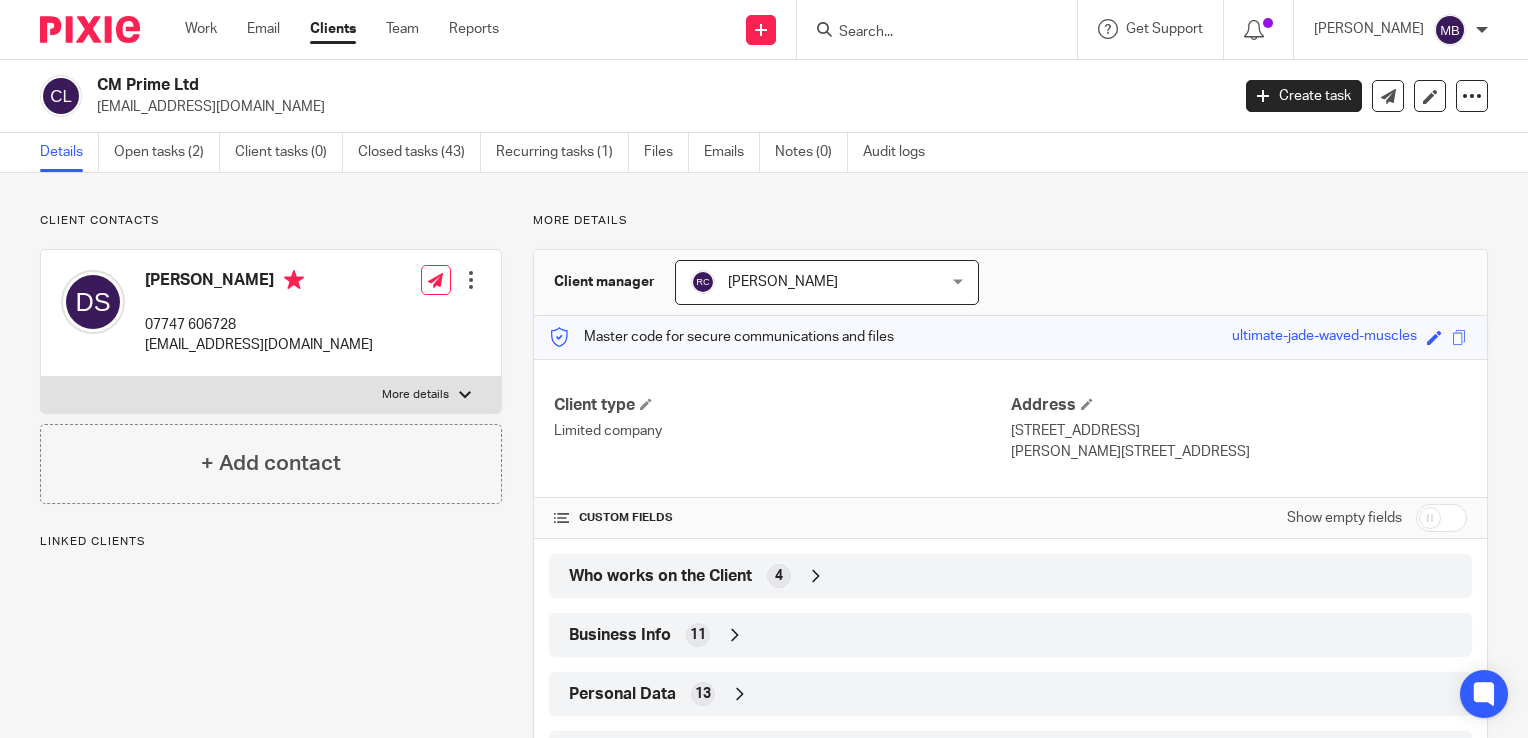 scroll, scrollTop: 0, scrollLeft: 0, axis: both 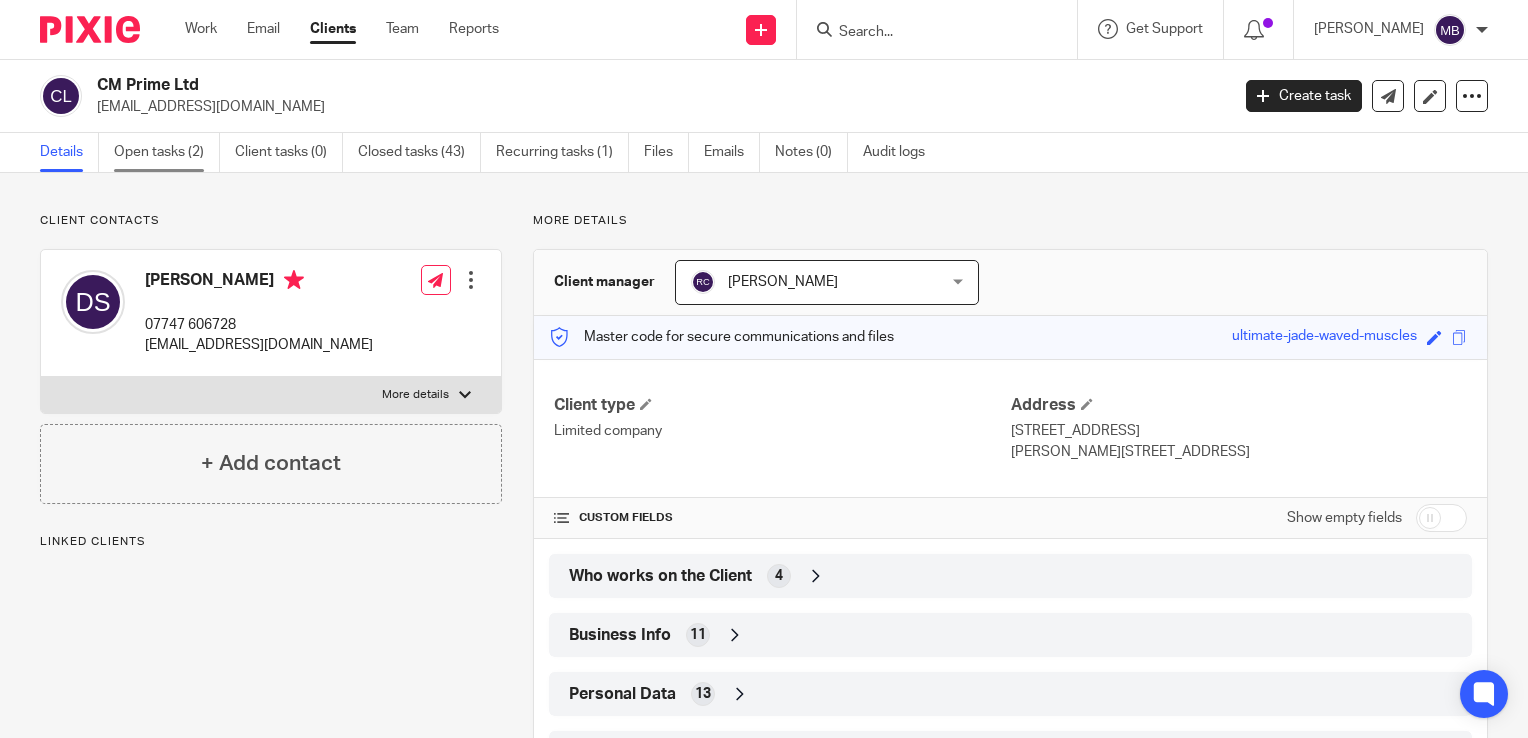 click on "Open tasks (2)" at bounding box center (167, 152) 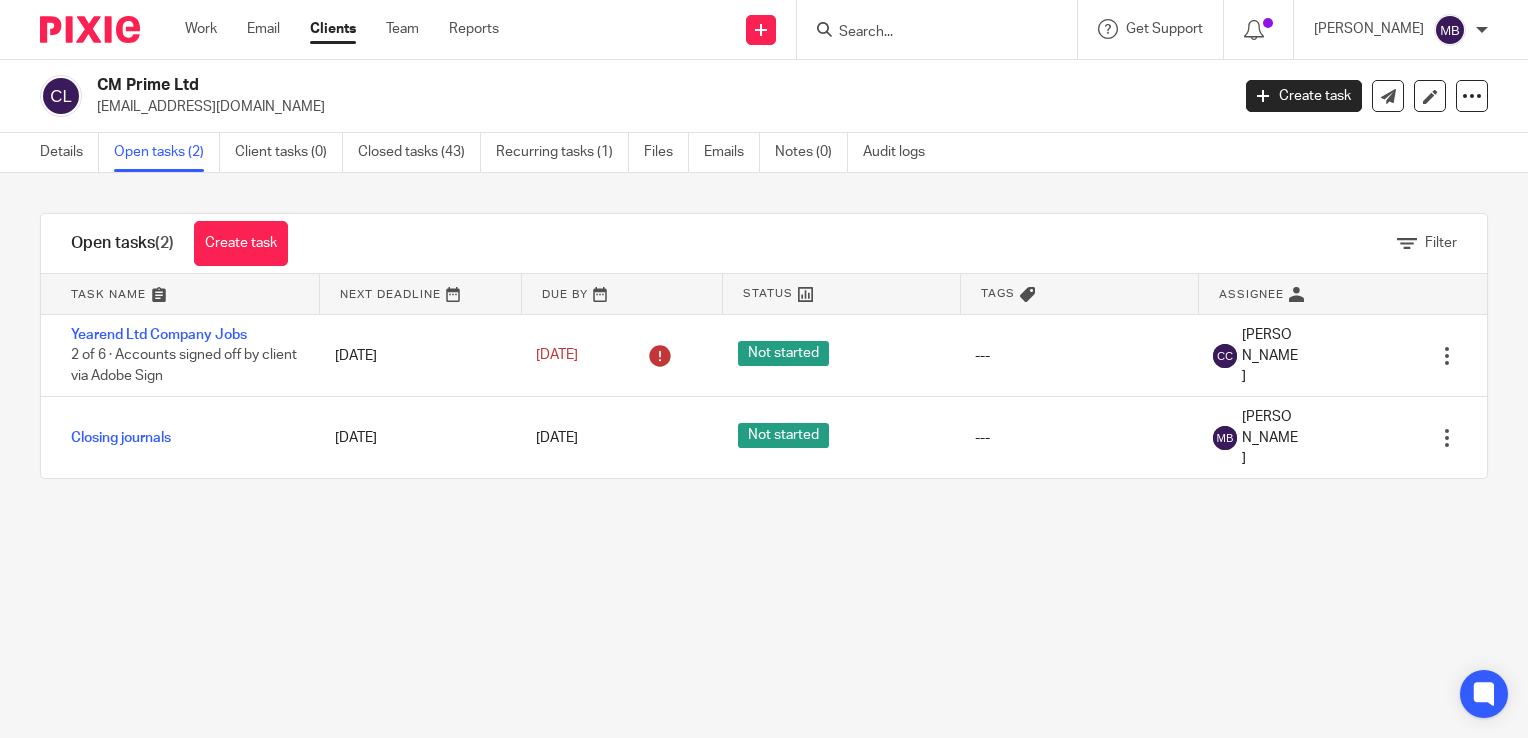 scroll, scrollTop: 0, scrollLeft: 0, axis: both 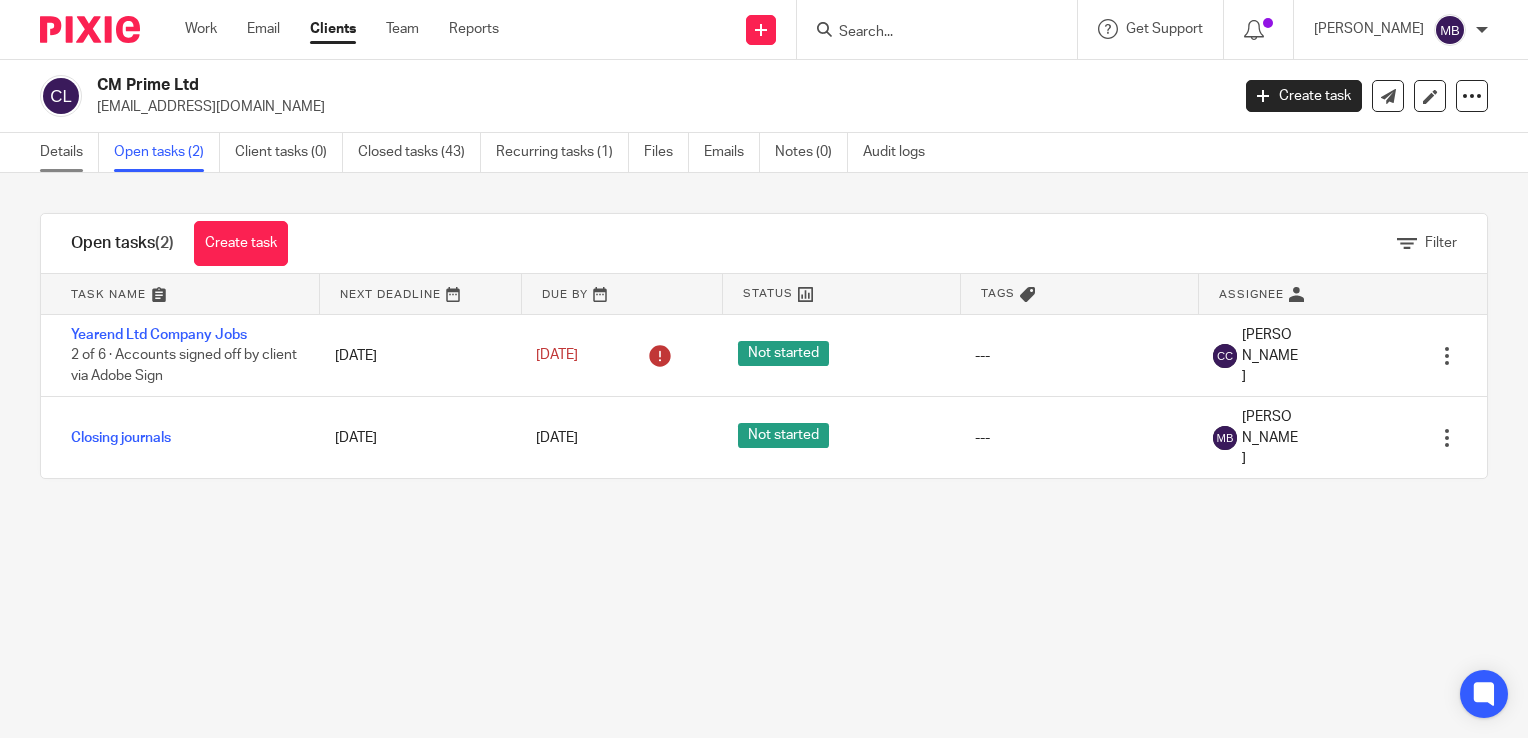 click on "Details" at bounding box center [69, 152] 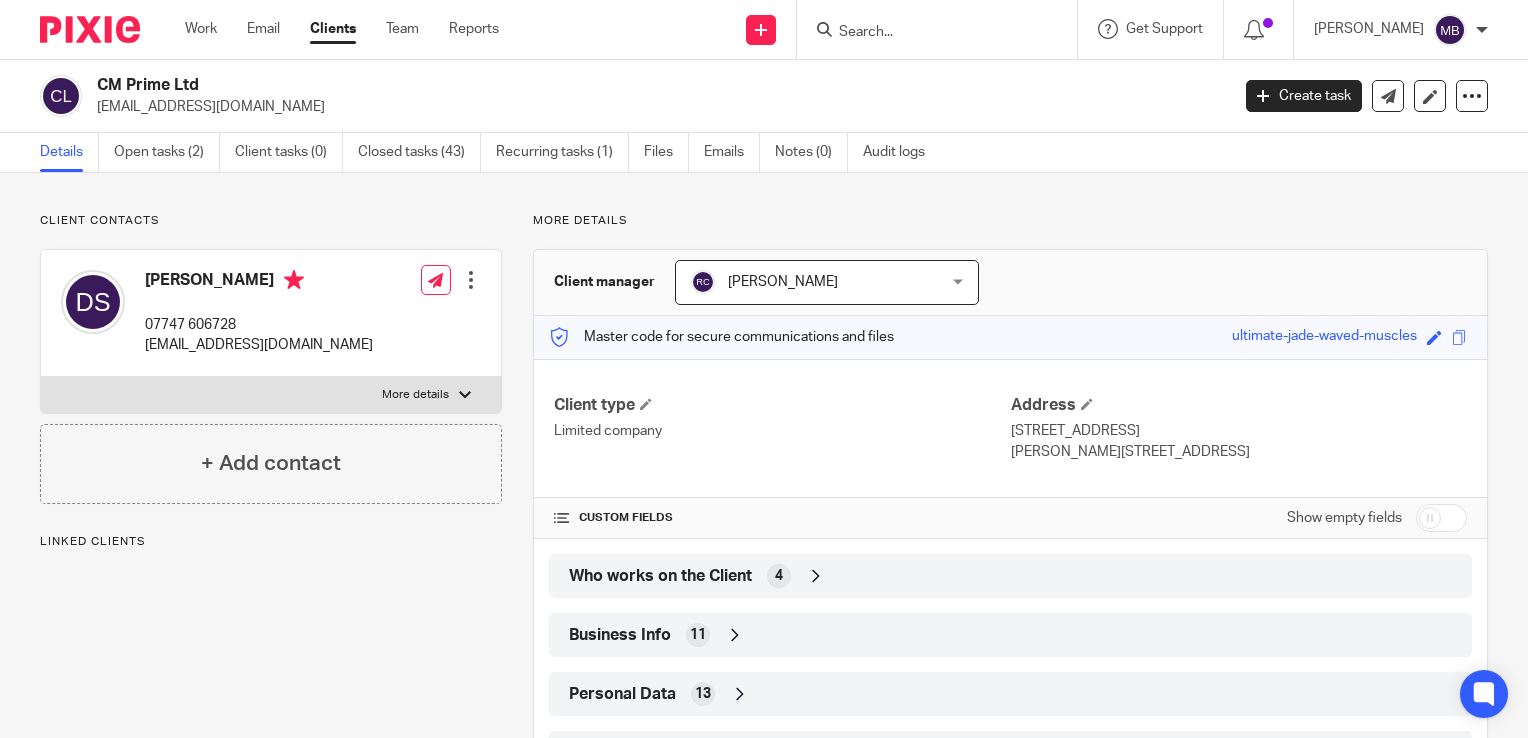 scroll, scrollTop: 0, scrollLeft: 0, axis: both 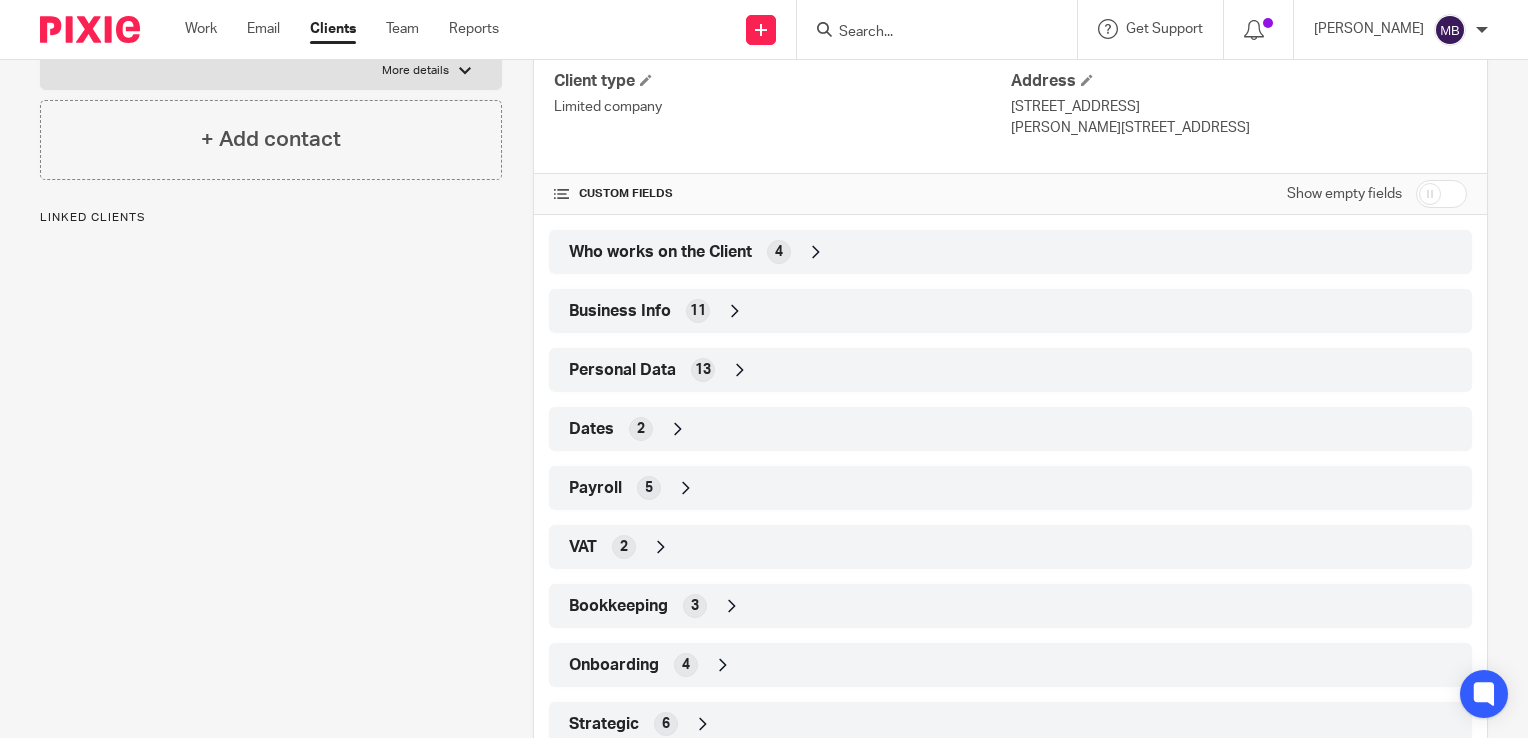 click on "Payroll   5" at bounding box center [1010, 488] 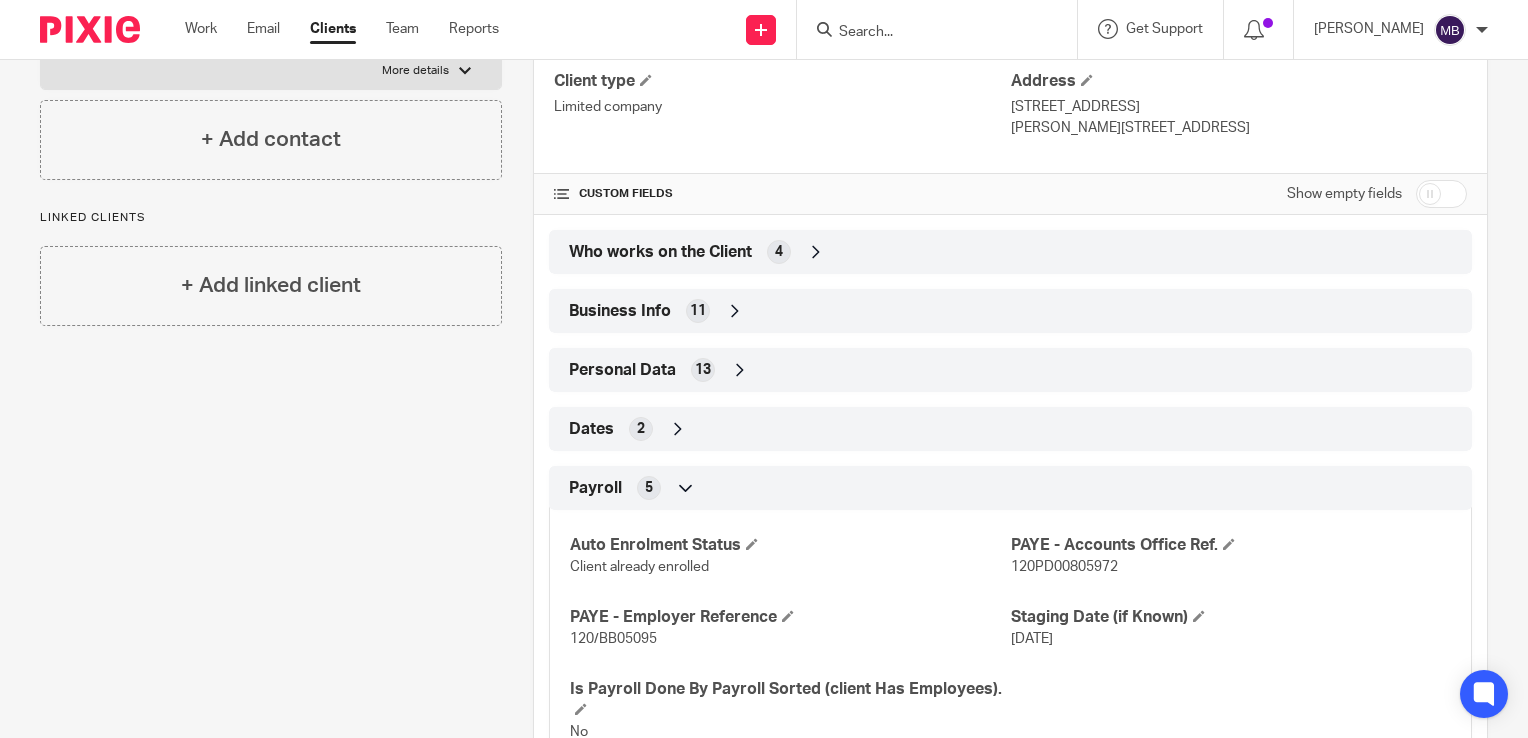 click at bounding box center [927, 33] 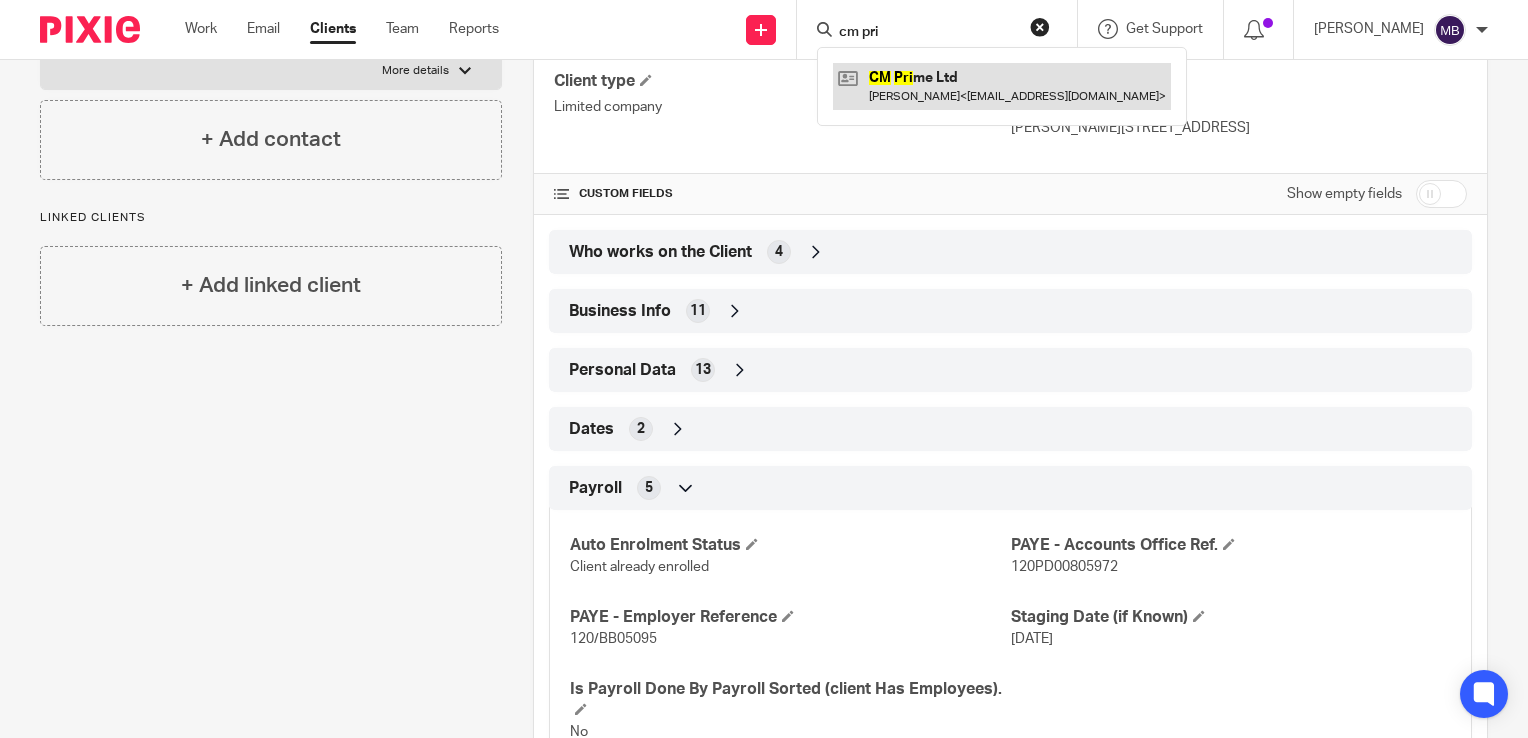 type on "cm pri" 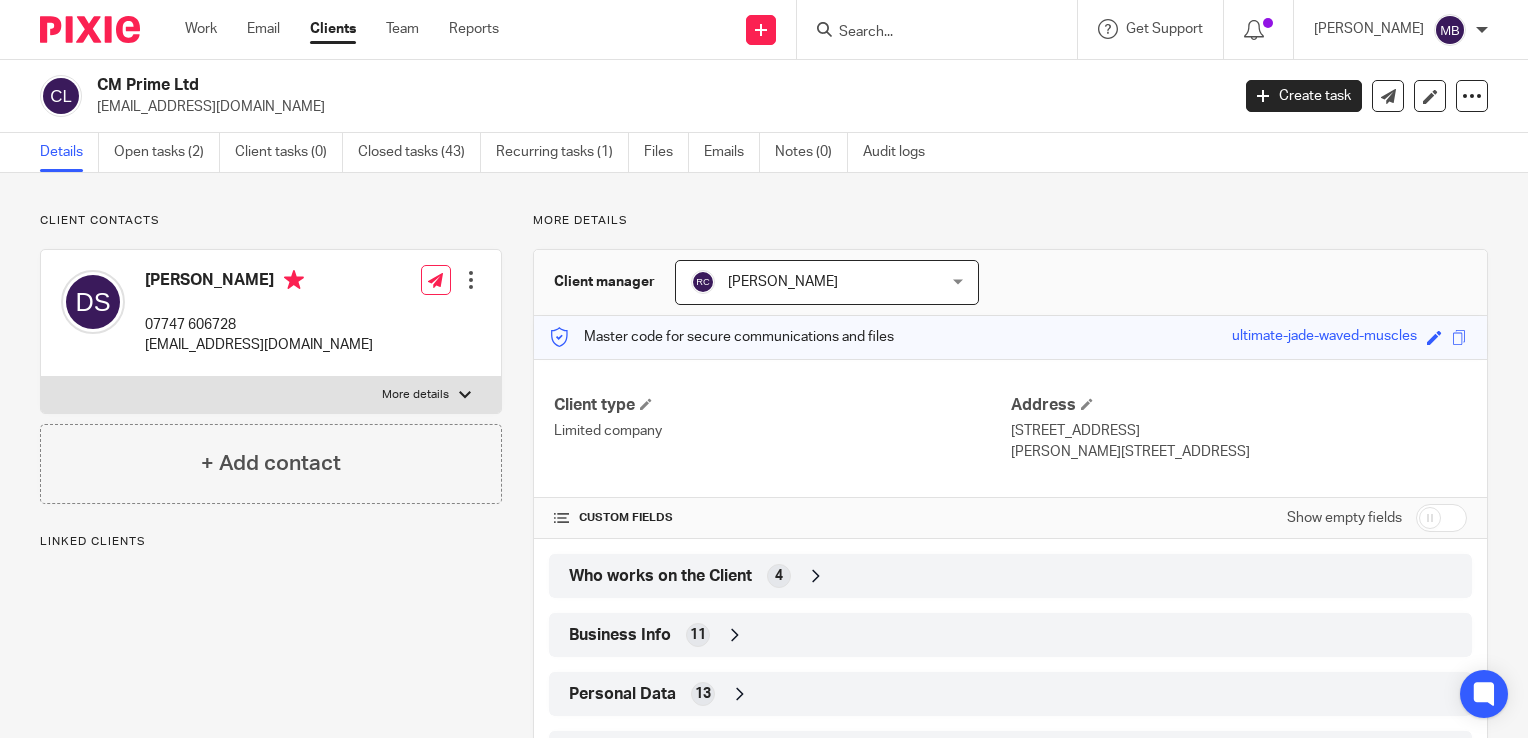 scroll, scrollTop: 0, scrollLeft: 0, axis: both 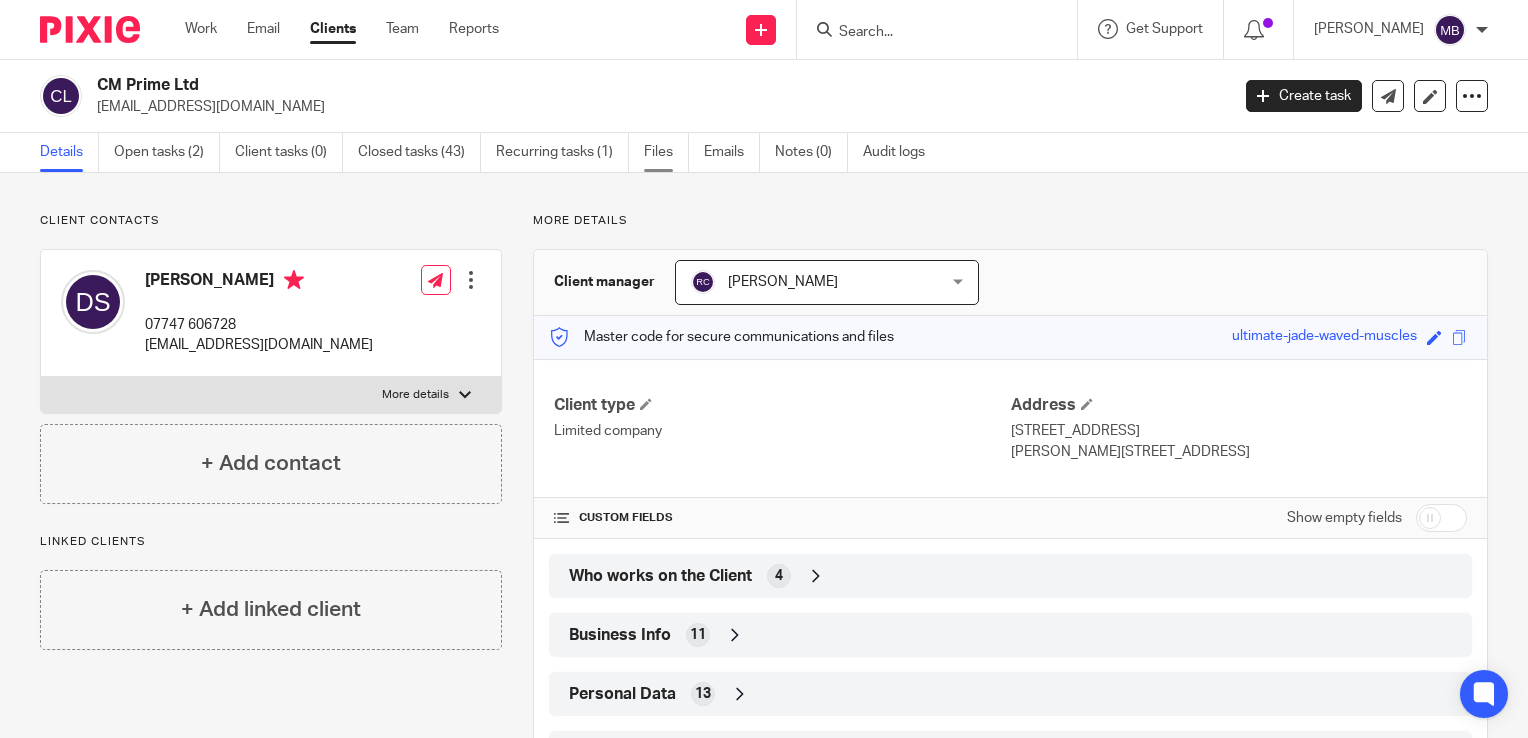 click on "Files" at bounding box center [666, 152] 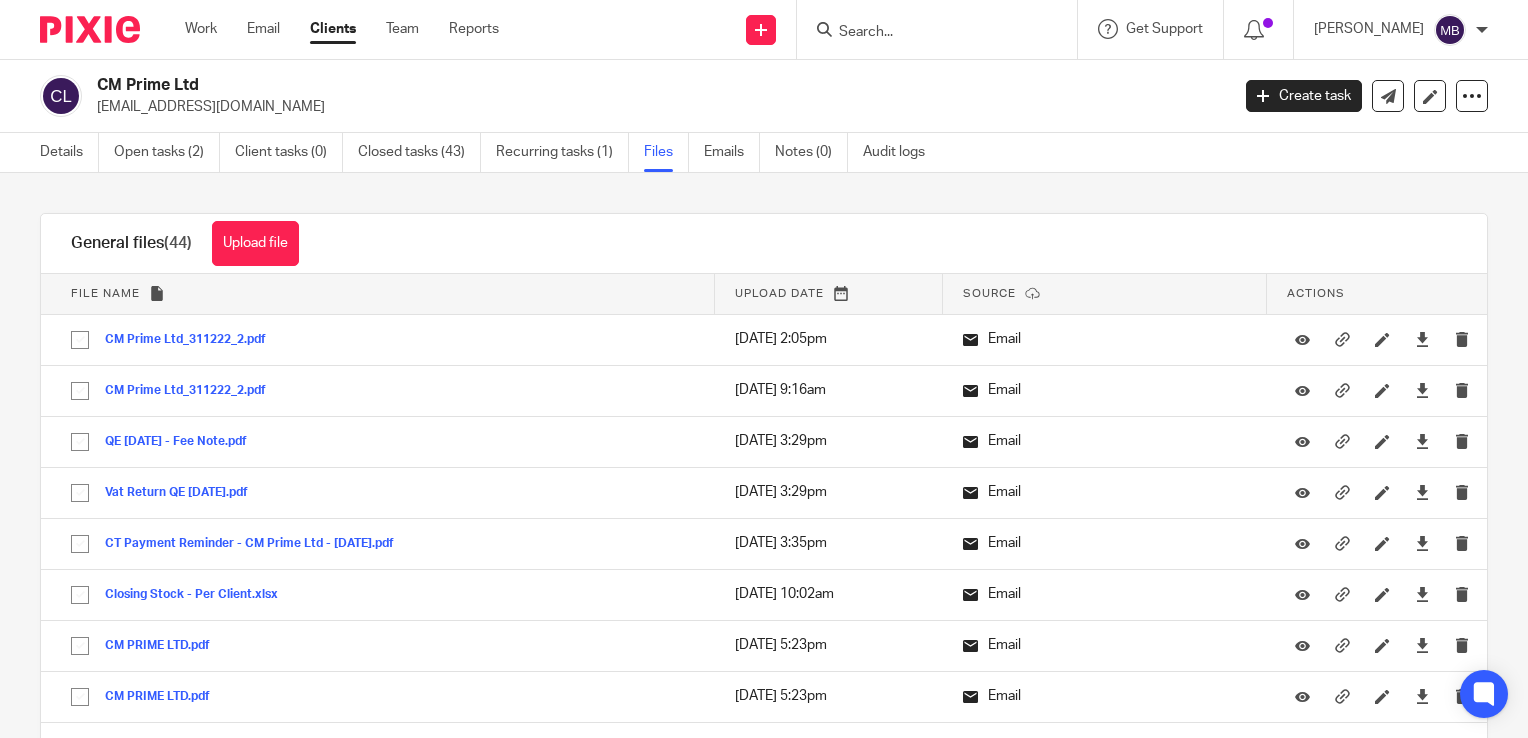 scroll, scrollTop: 0, scrollLeft: 0, axis: both 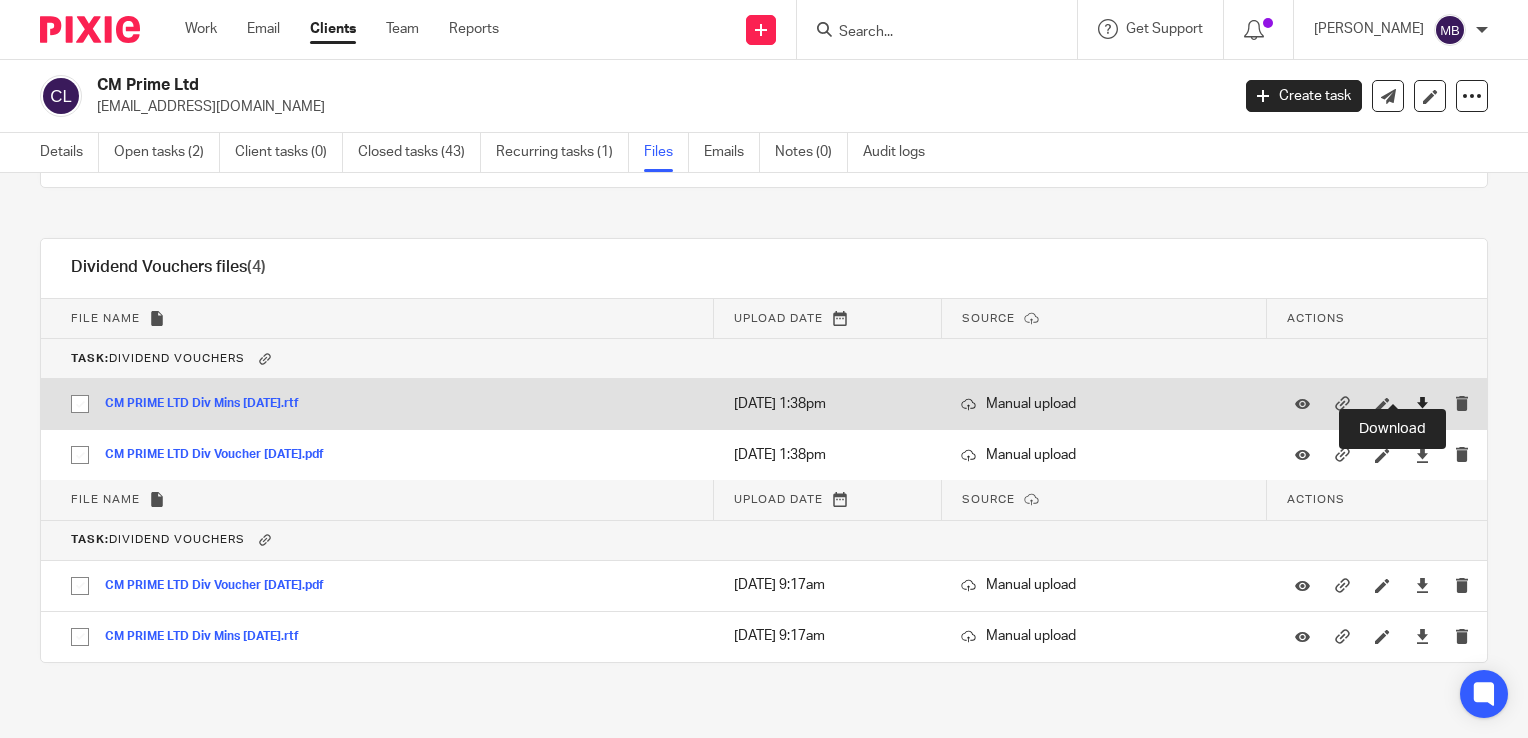 click at bounding box center (1422, 404) 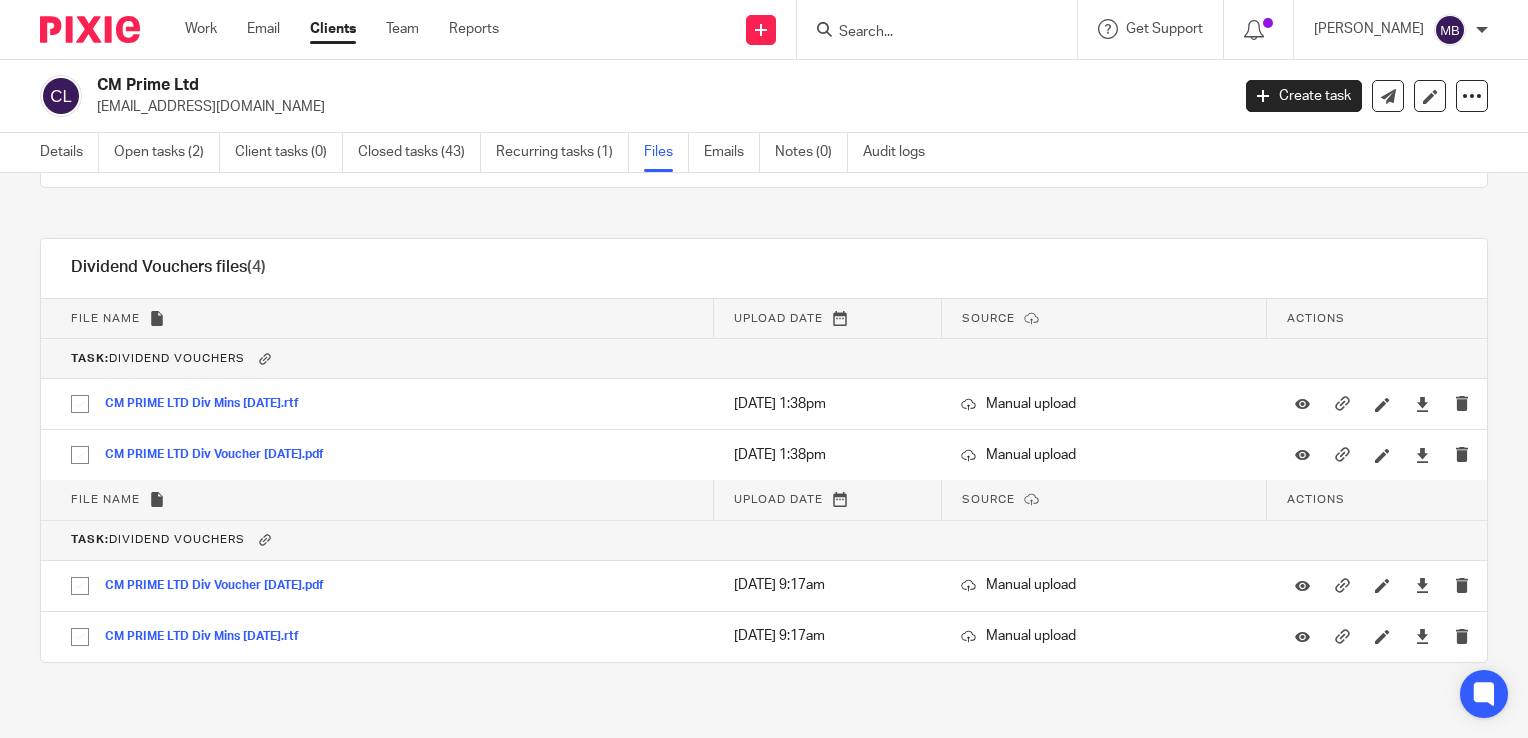 click on "Dividend Vouchers files
(4)
Download selected
Delete selected" at bounding box center [764, 269] 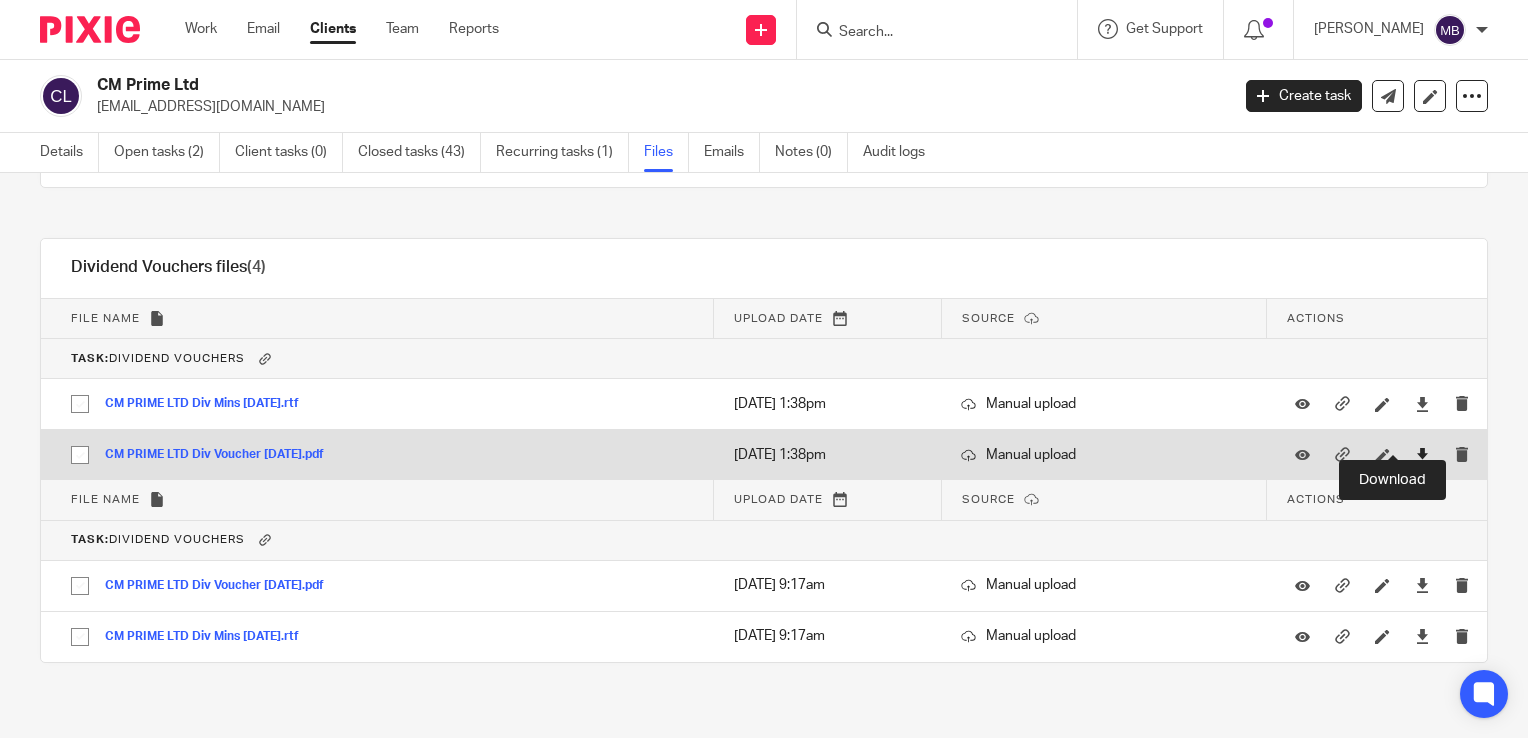 click at bounding box center [1422, 455] 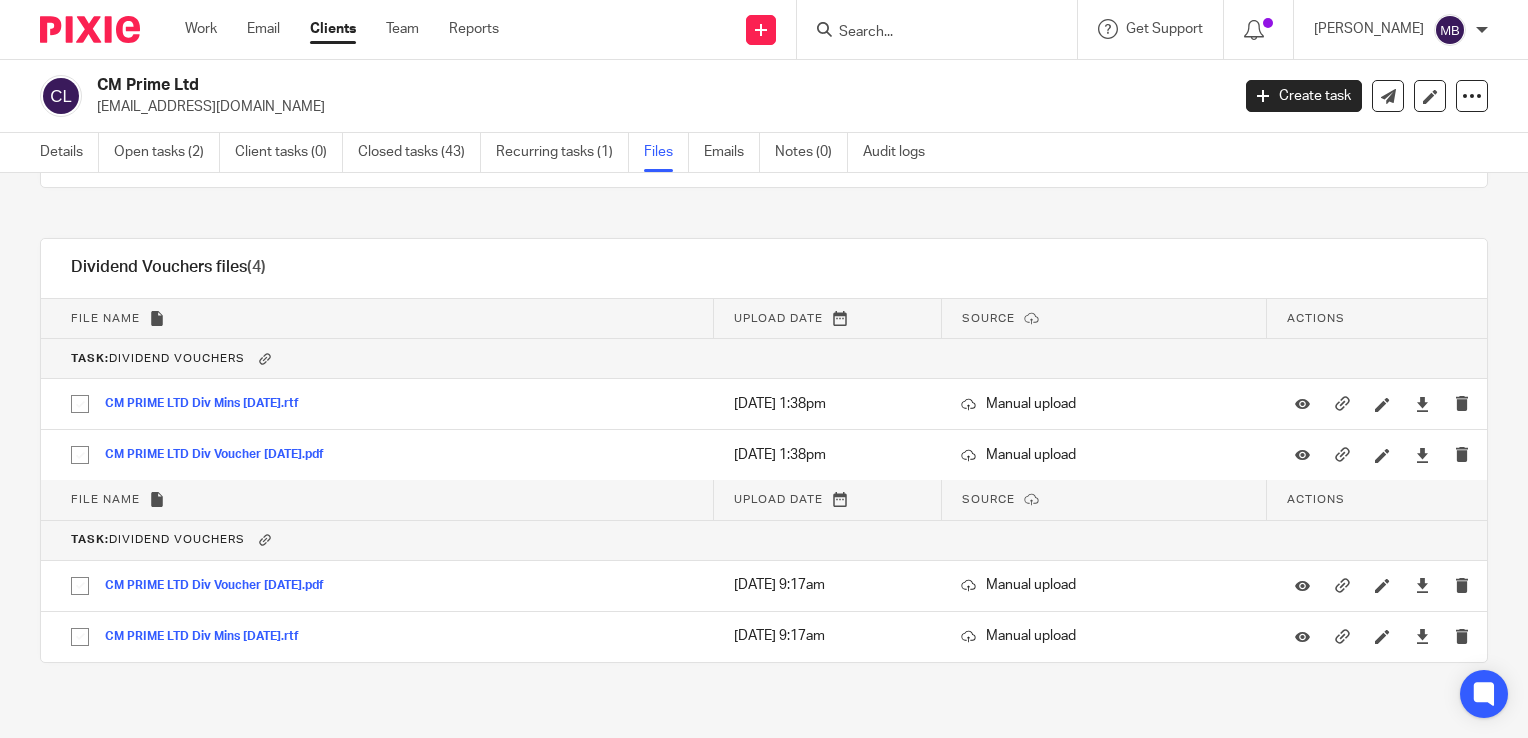 click at bounding box center [927, 33] 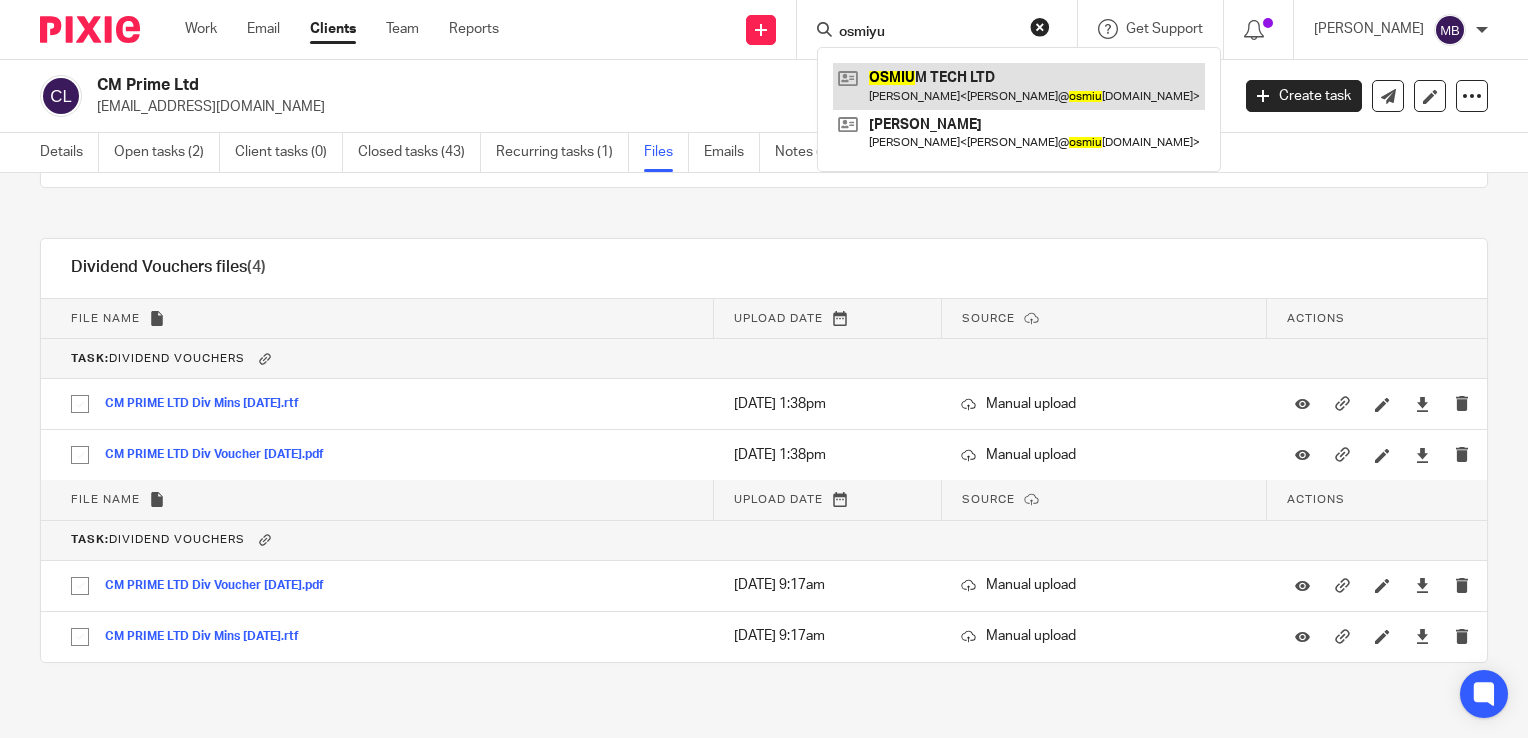 type on "osmiyu" 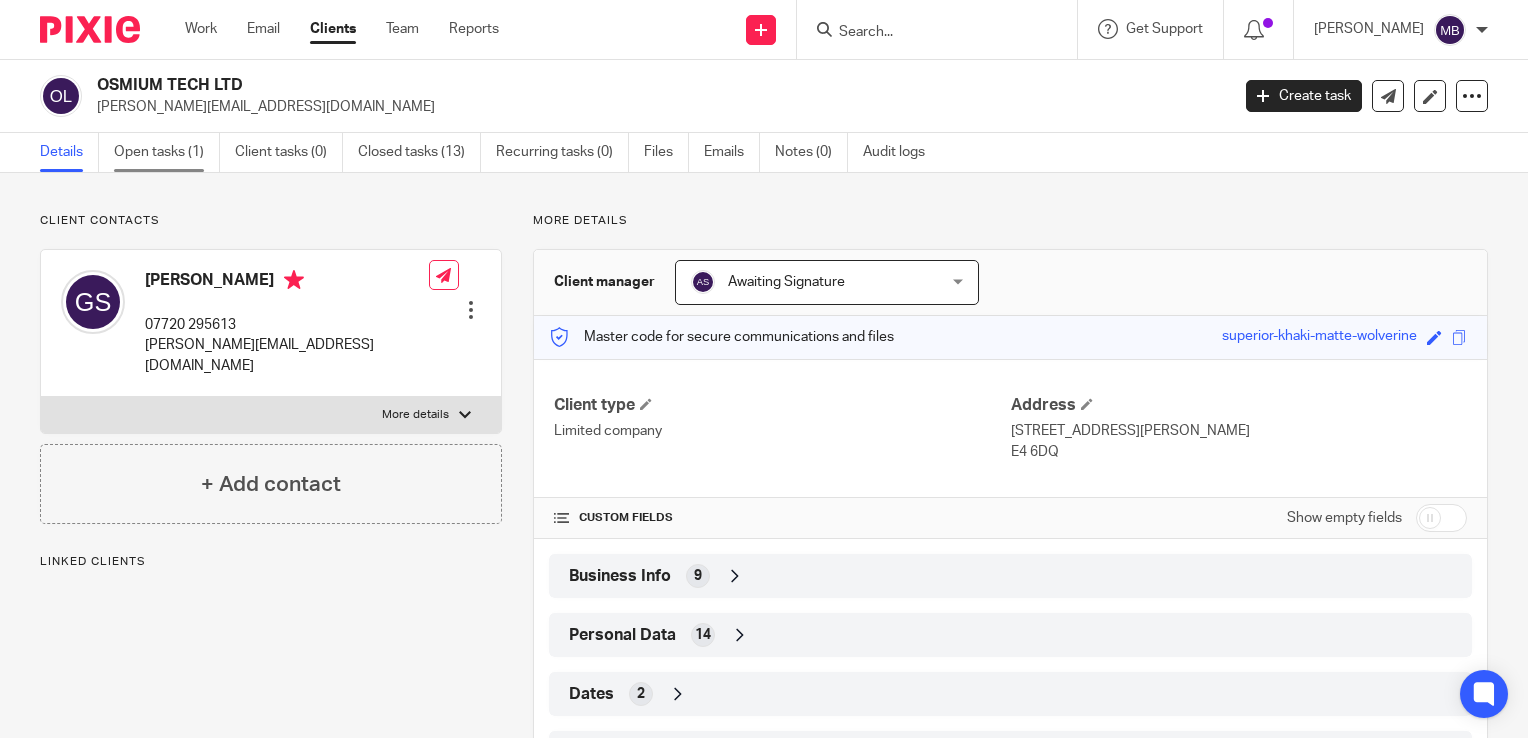 scroll, scrollTop: 0, scrollLeft: 0, axis: both 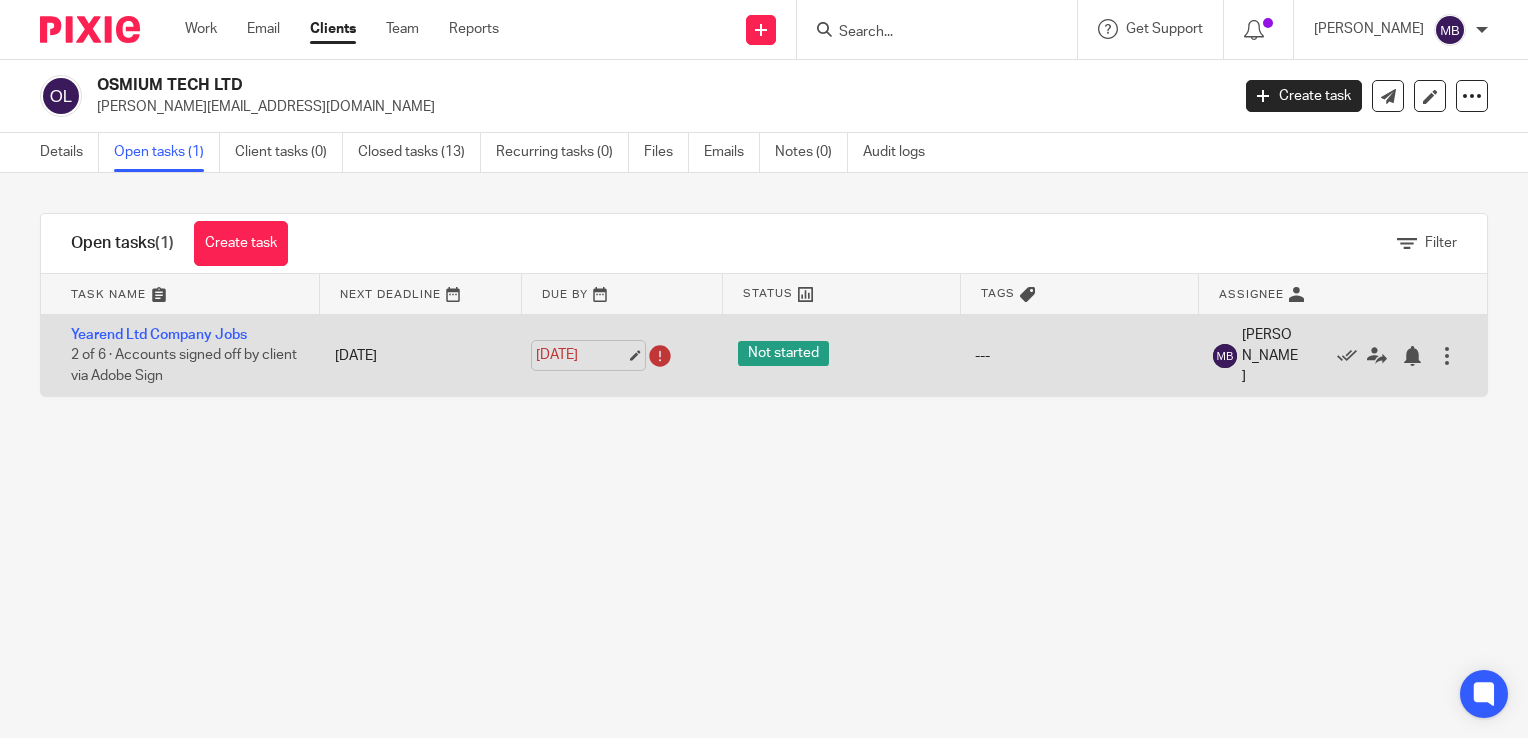 click on "[DATE]" at bounding box center [581, 355] 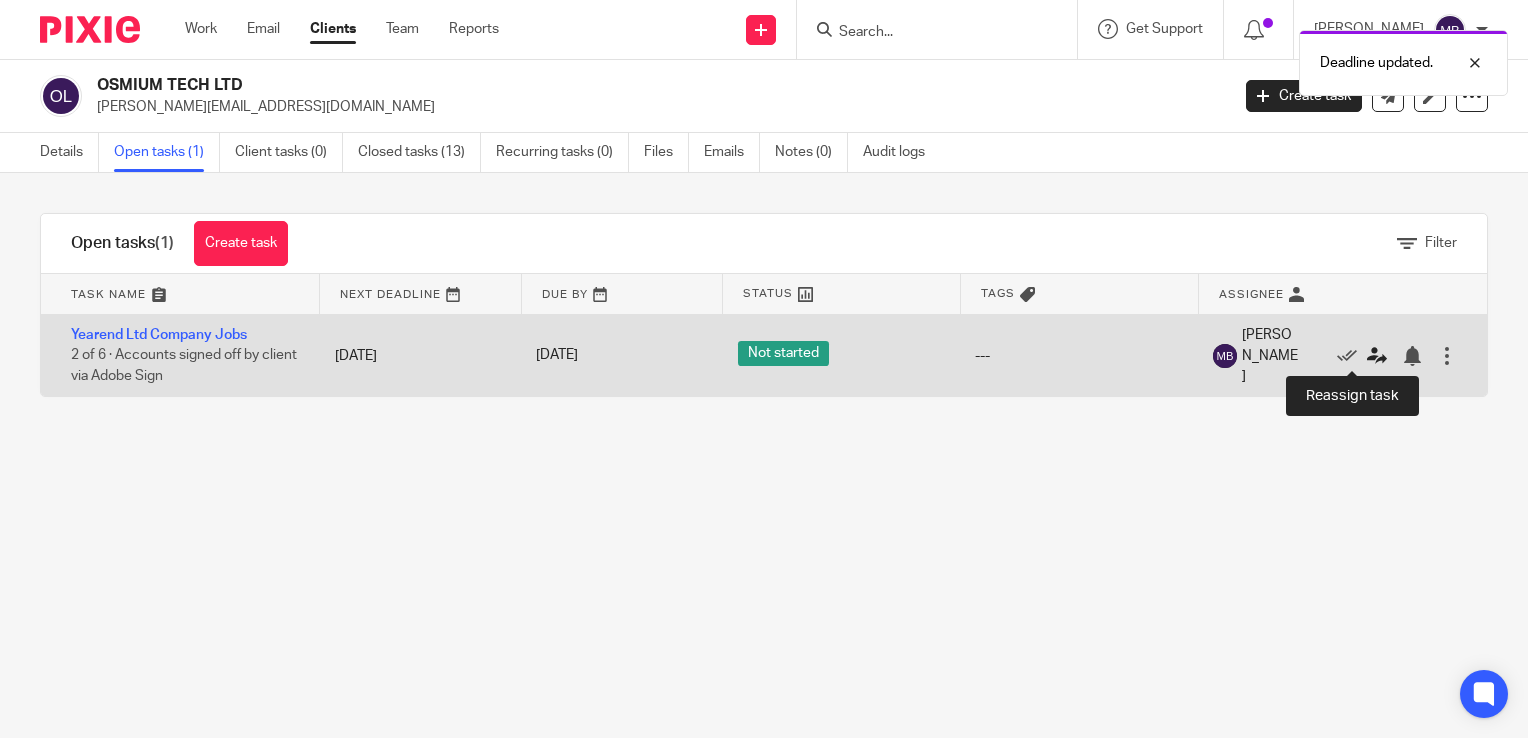 click at bounding box center (1377, 356) 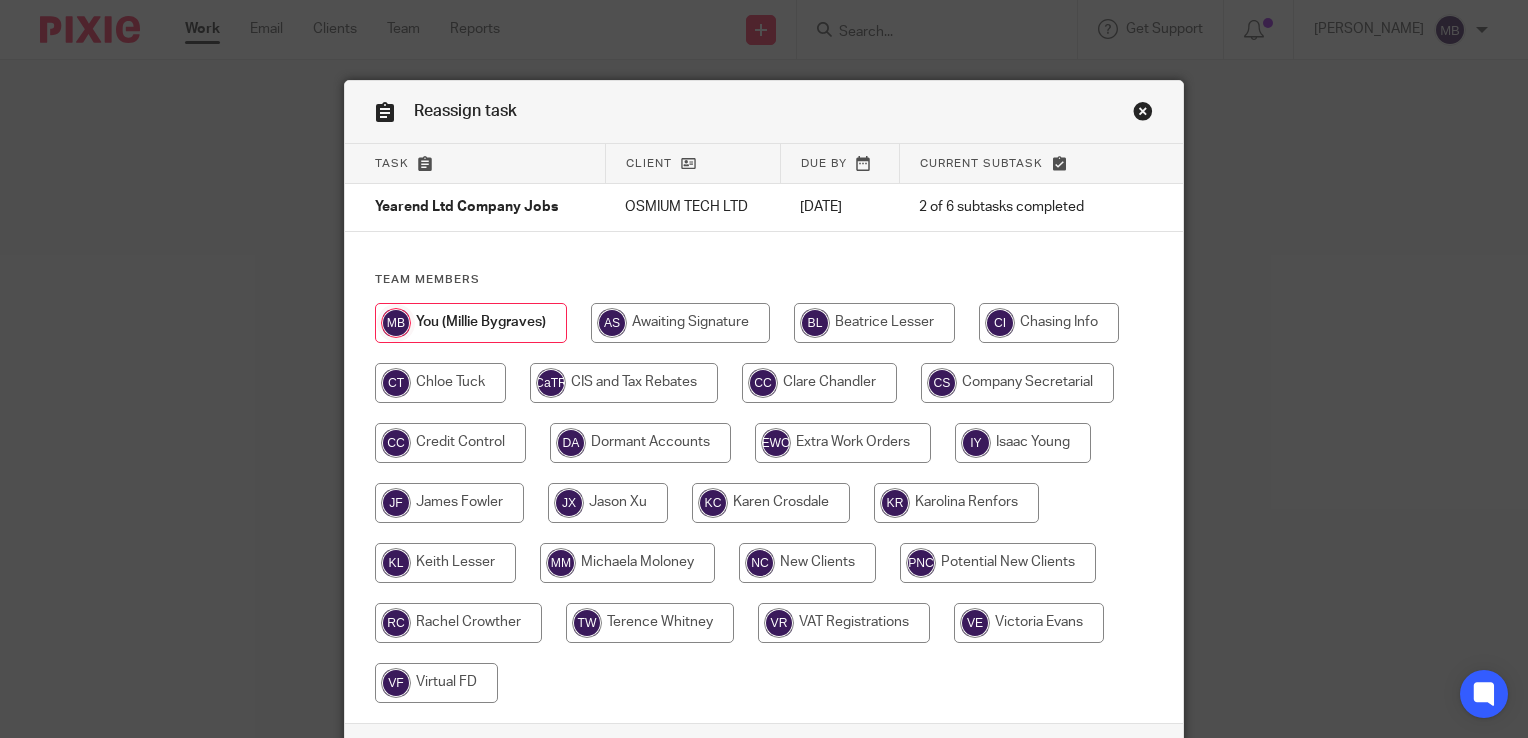 scroll, scrollTop: 0, scrollLeft: 0, axis: both 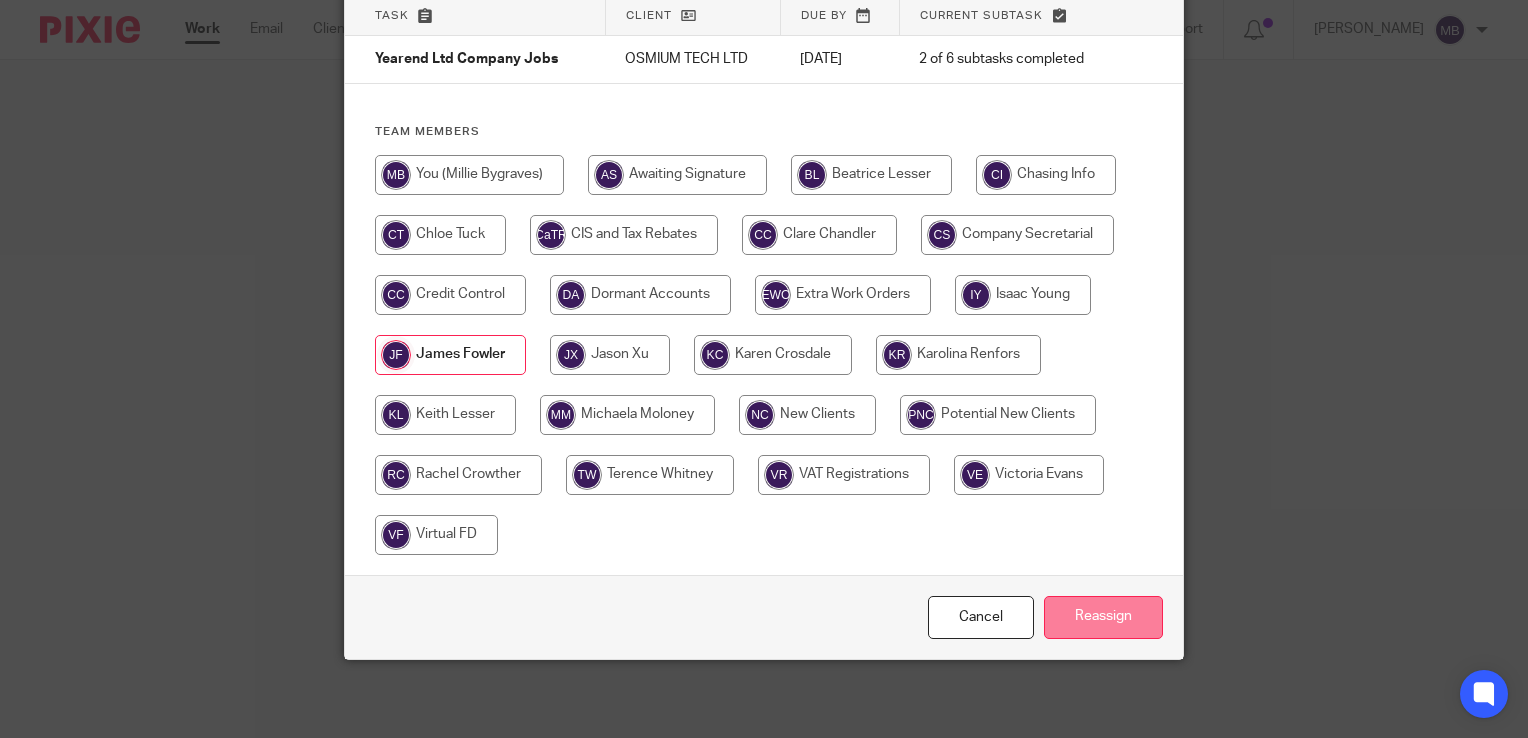 click on "Reassign" at bounding box center (1103, 617) 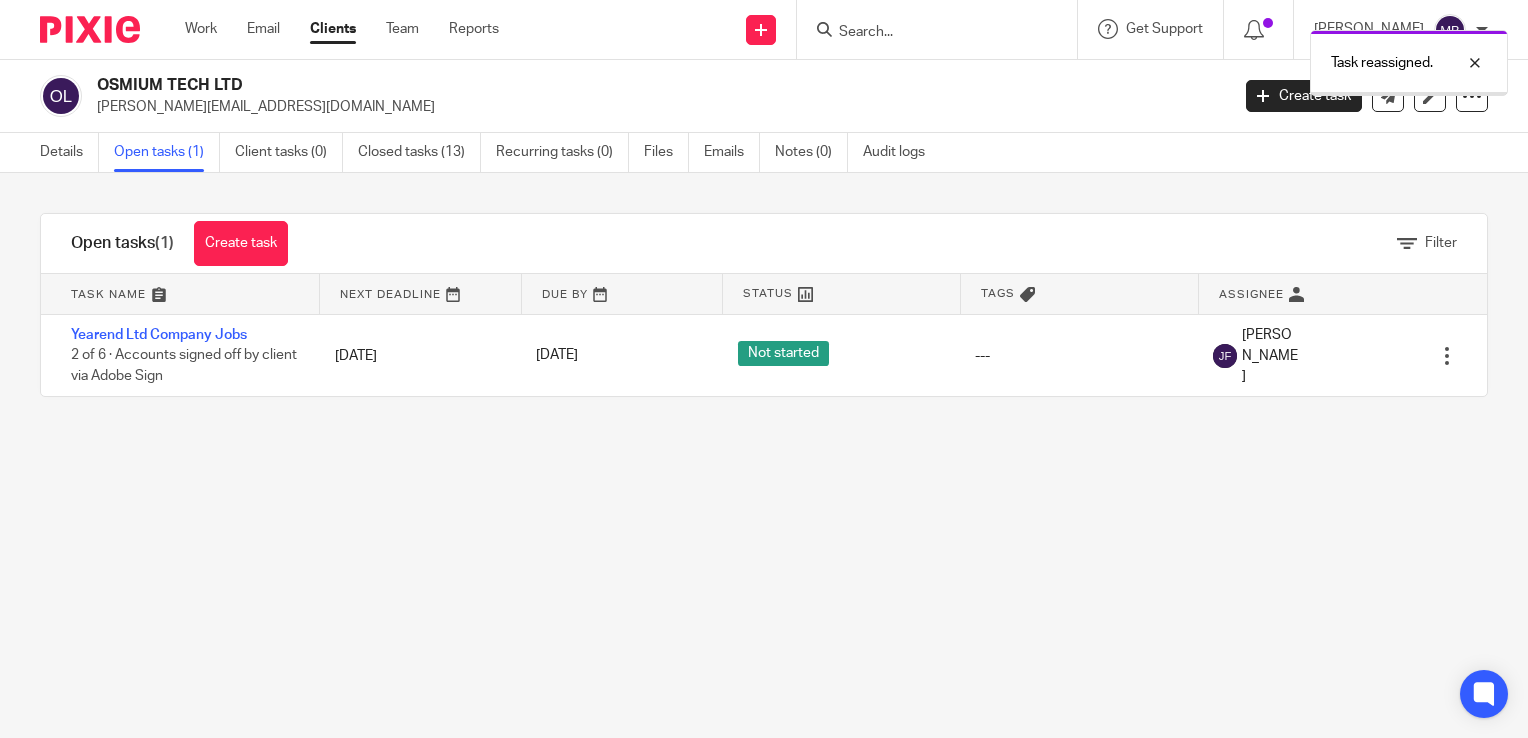 scroll, scrollTop: 0, scrollLeft: 0, axis: both 